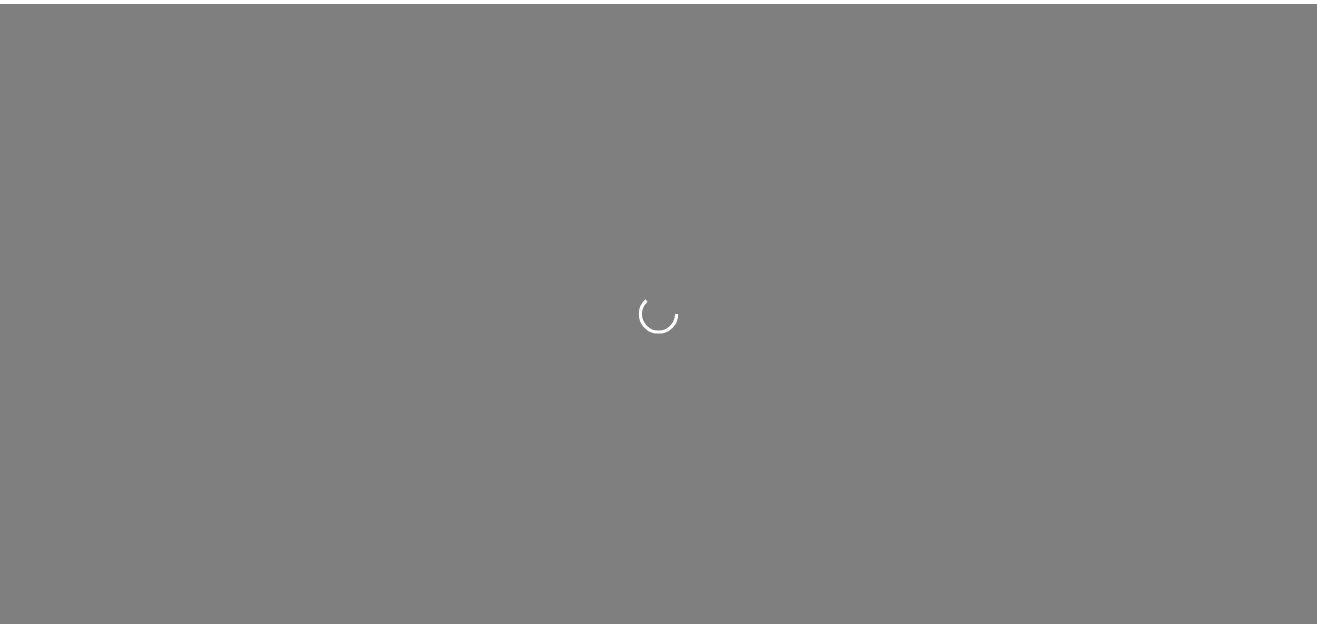 scroll, scrollTop: 0, scrollLeft: 0, axis: both 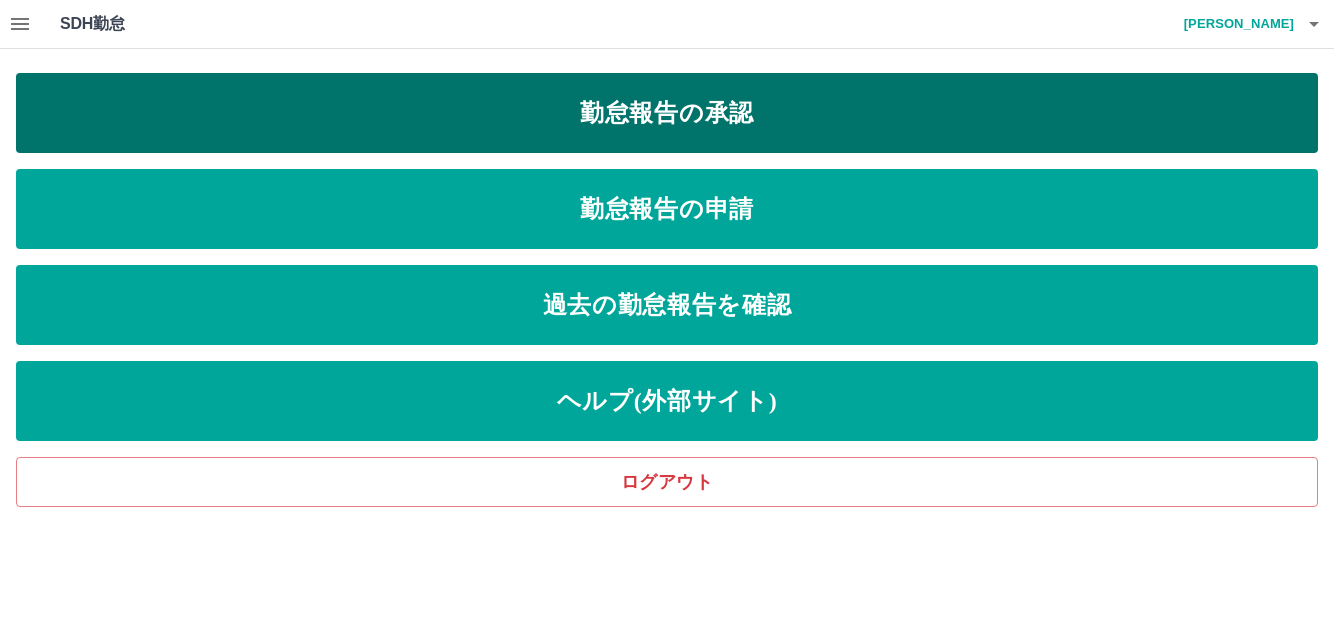 drag, startPoint x: 627, startPoint y: 116, endPoint x: 618, endPoint y: 150, distance: 35.17101 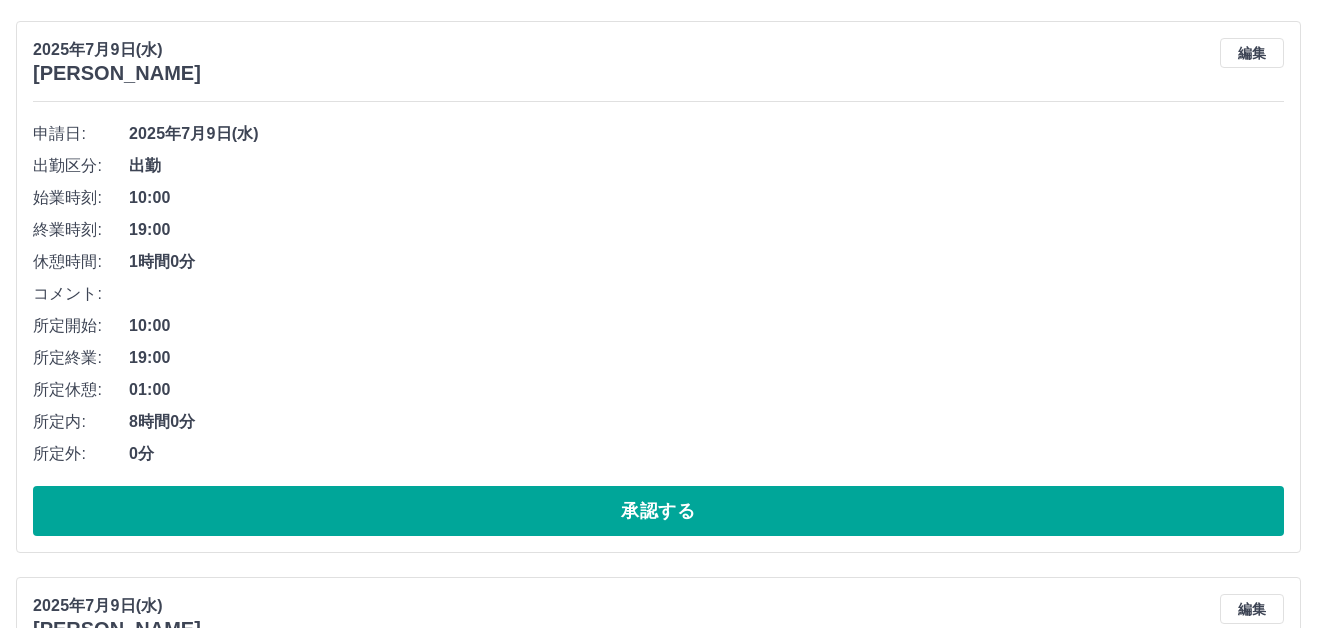 scroll, scrollTop: 800, scrollLeft: 0, axis: vertical 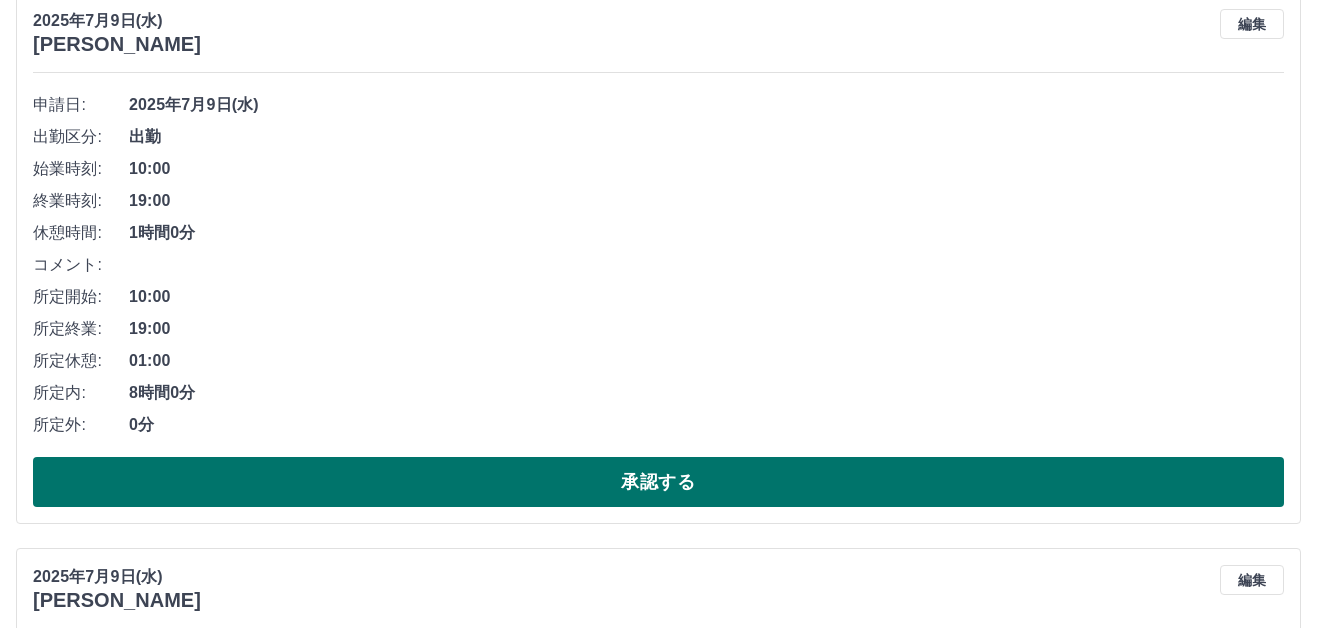 click on "承認する" at bounding box center [658, 482] 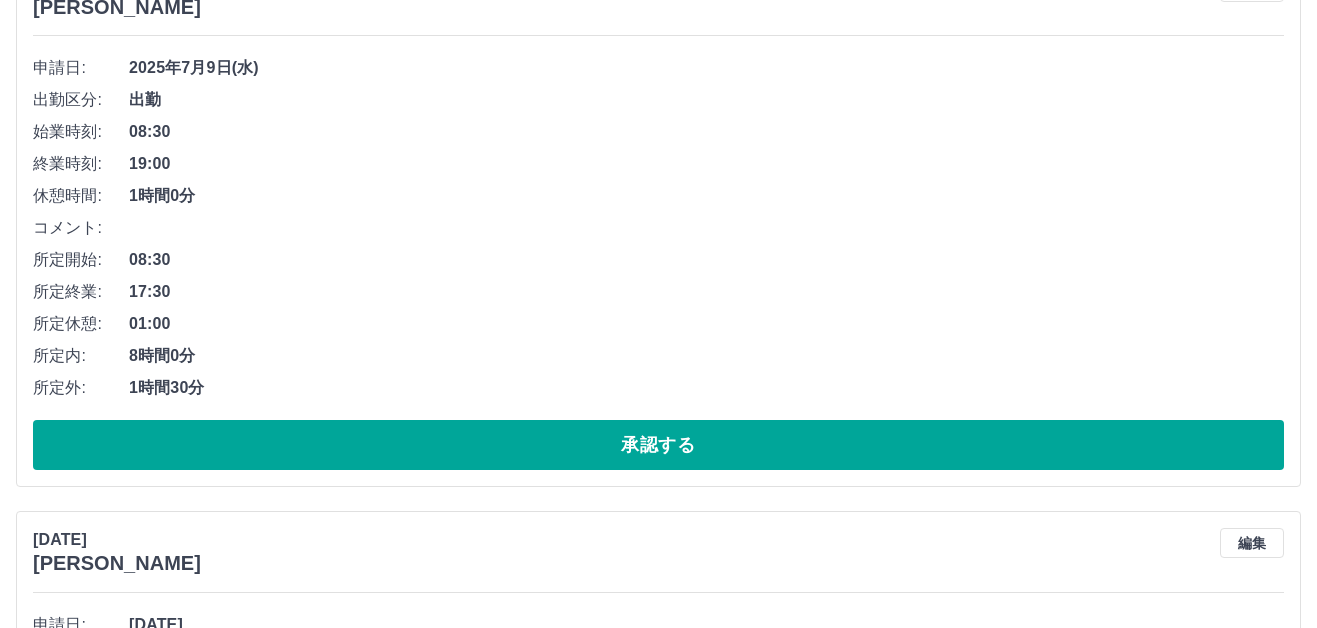 scroll, scrollTop: 844, scrollLeft: 0, axis: vertical 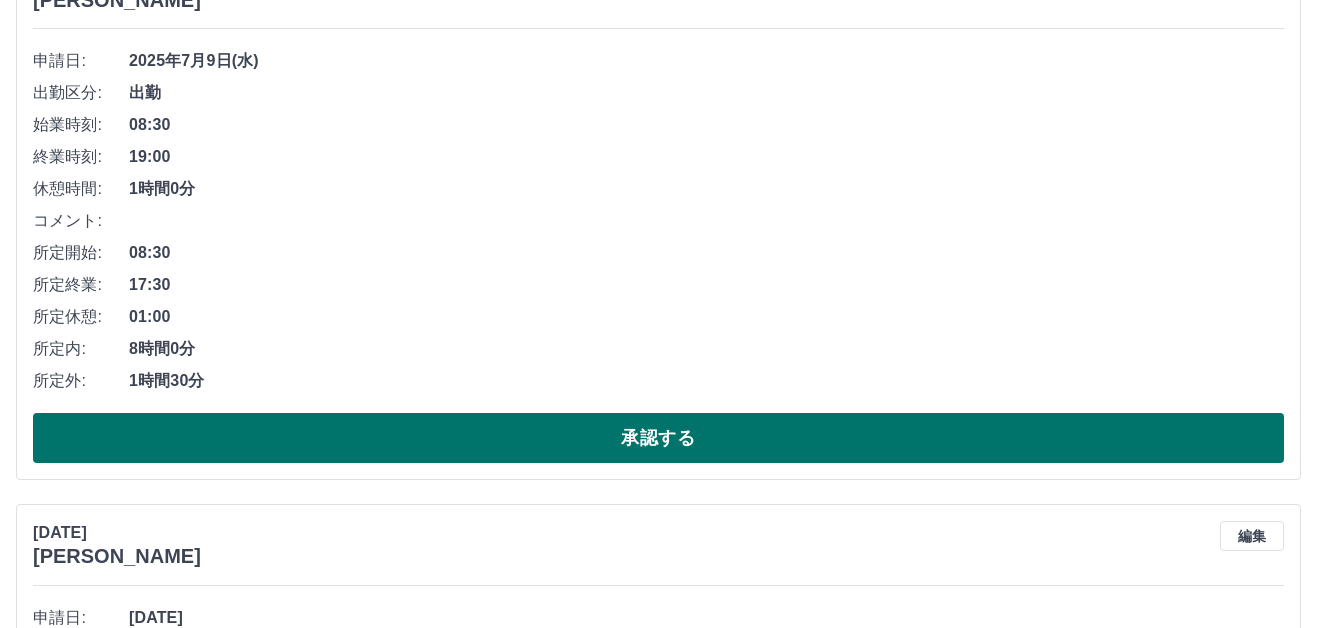 click on "承認する" at bounding box center [658, 438] 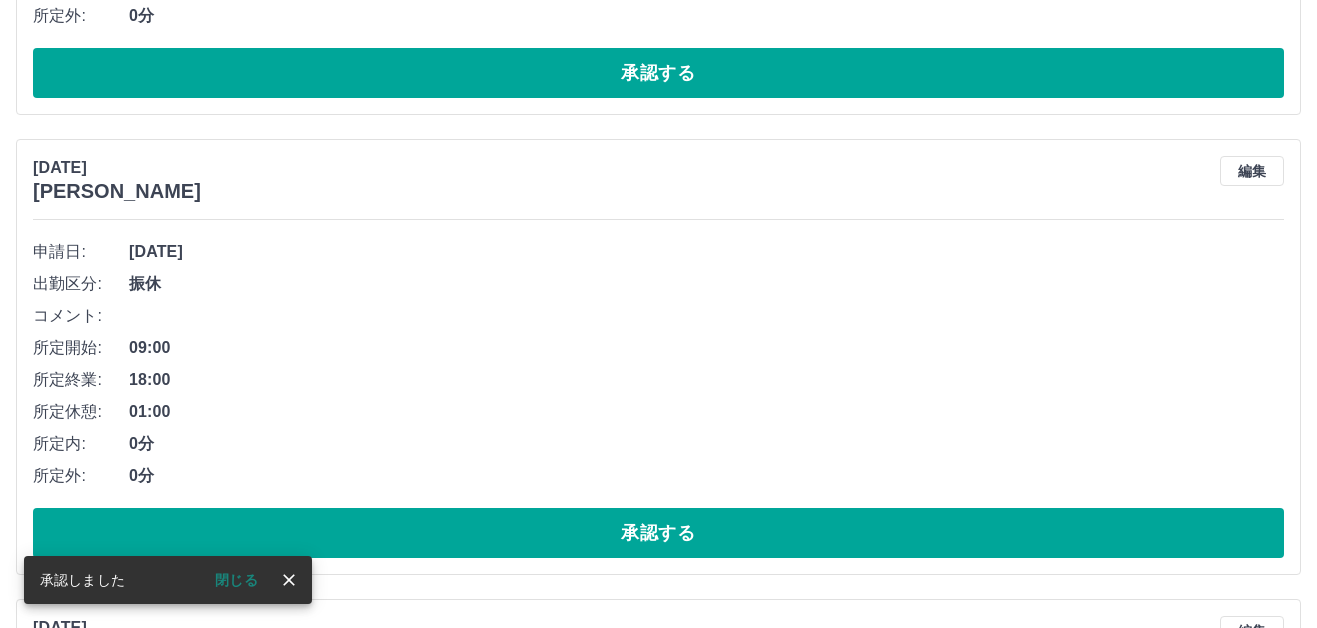 scroll, scrollTop: 688, scrollLeft: 0, axis: vertical 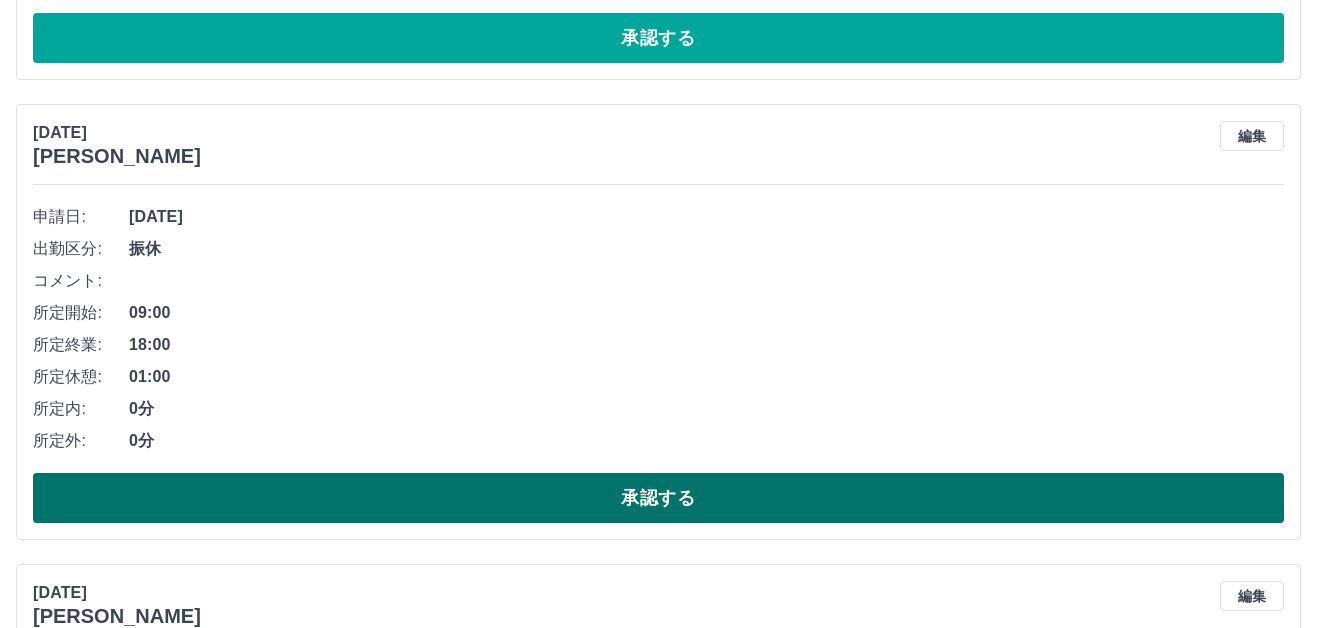 click on "承認する" at bounding box center [658, 498] 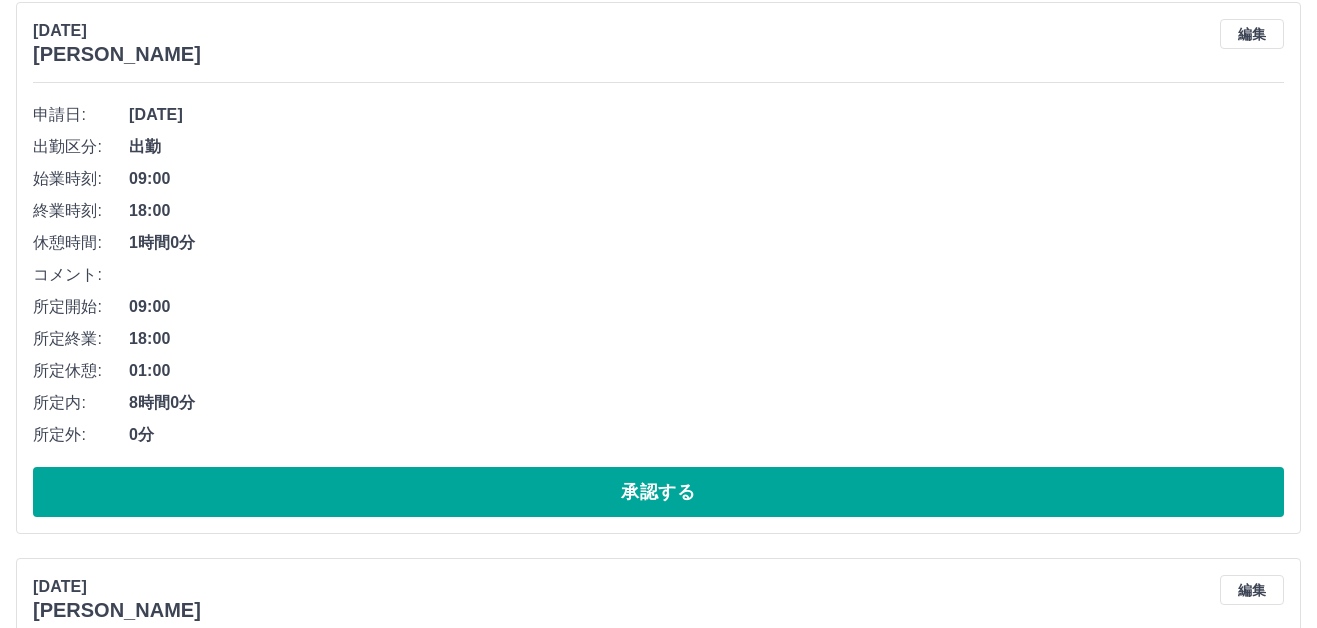 scroll, scrollTop: 788, scrollLeft: 0, axis: vertical 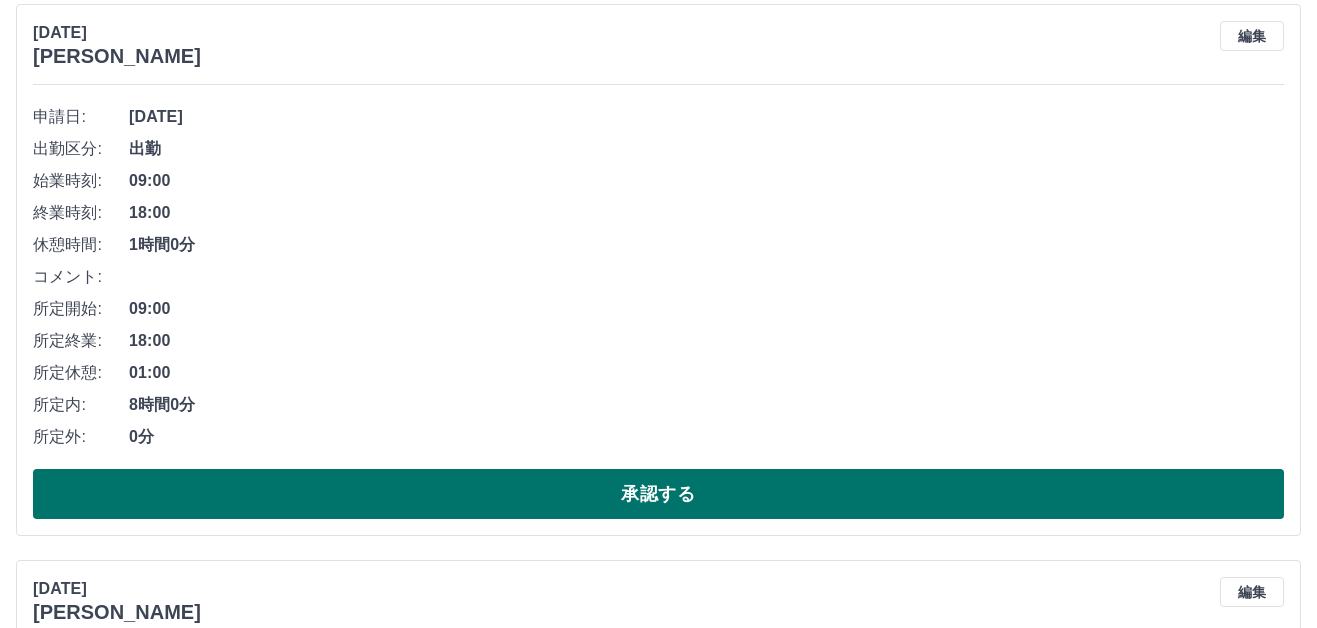 click on "承認する" at bounding box center [658, 494] 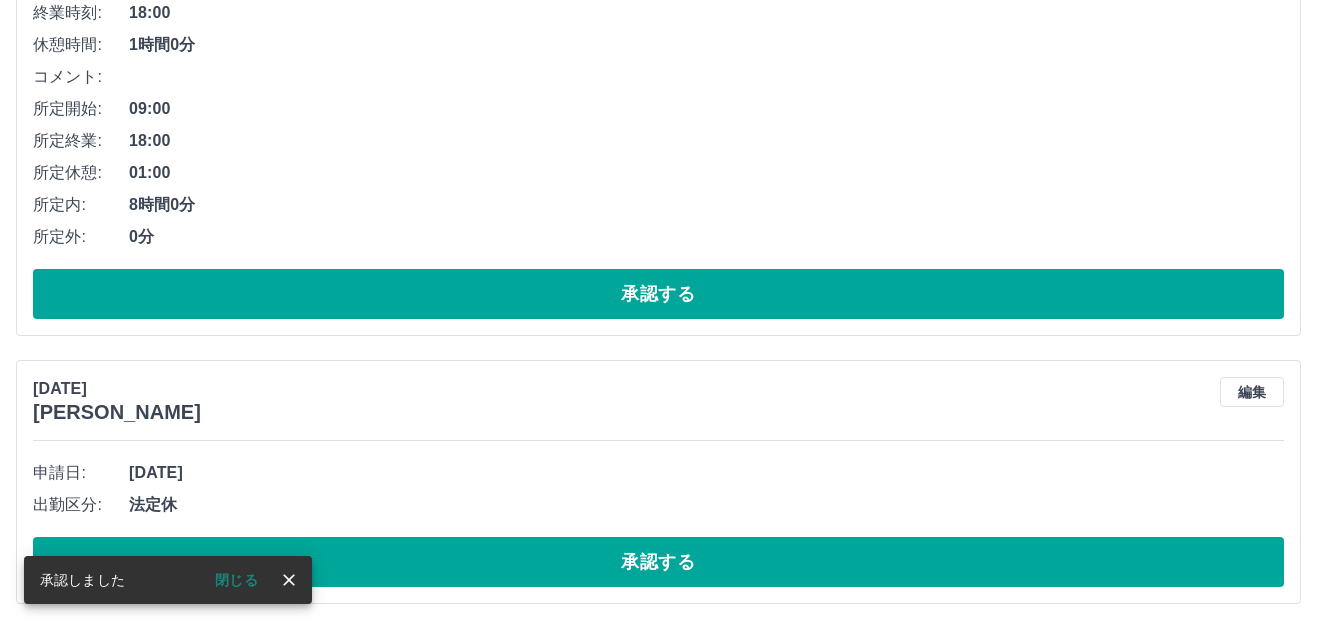 scroll, scrollTop: 434, scrollLeft: 0, axis: vertical 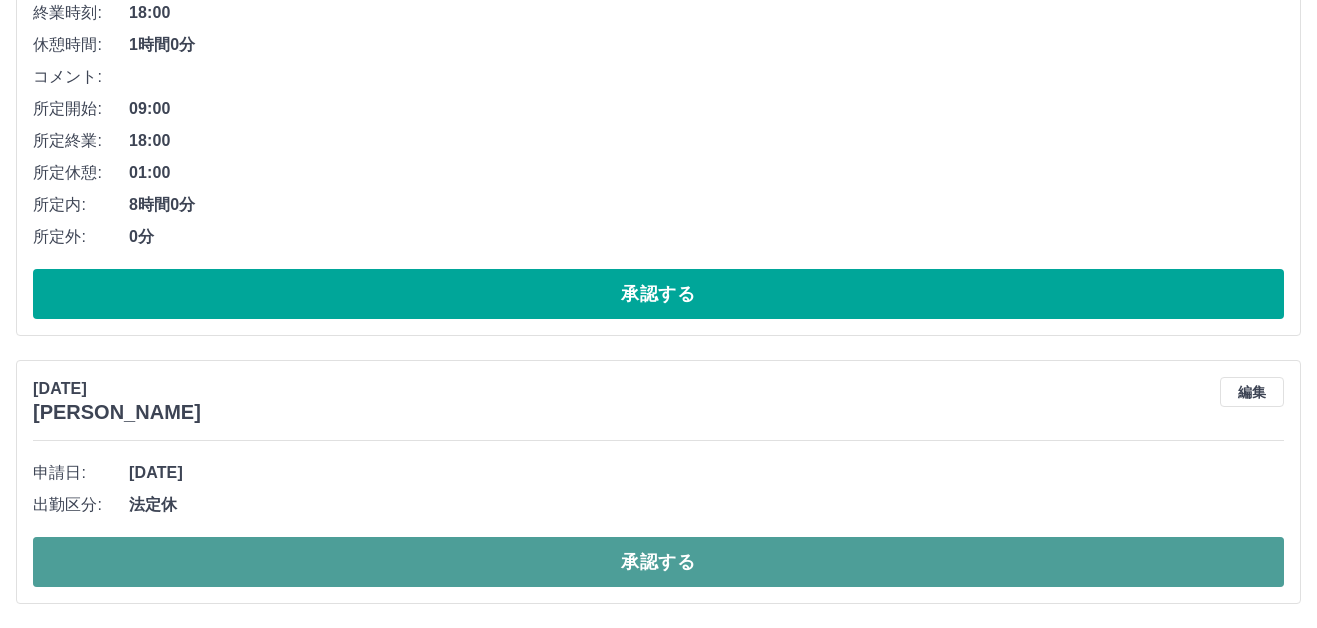 click on "承認する" at bounding box center [658, 562] 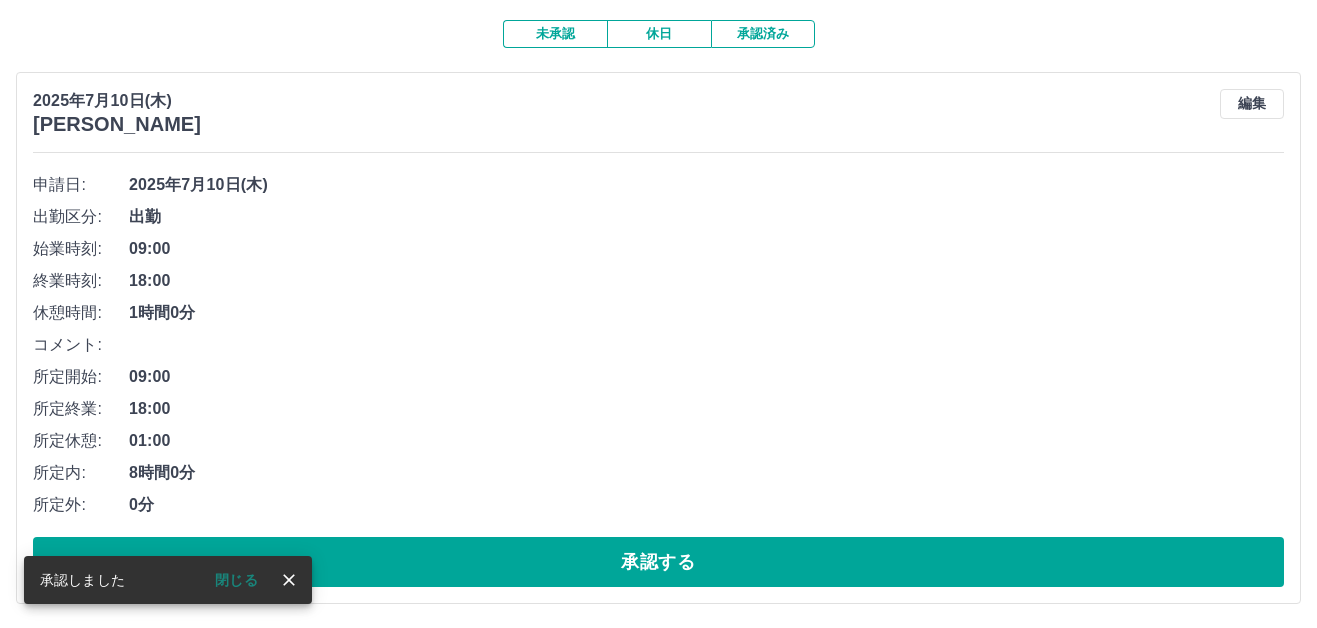 scroll, scrollTop: 166, scrollLeft: 0, axis: vertical 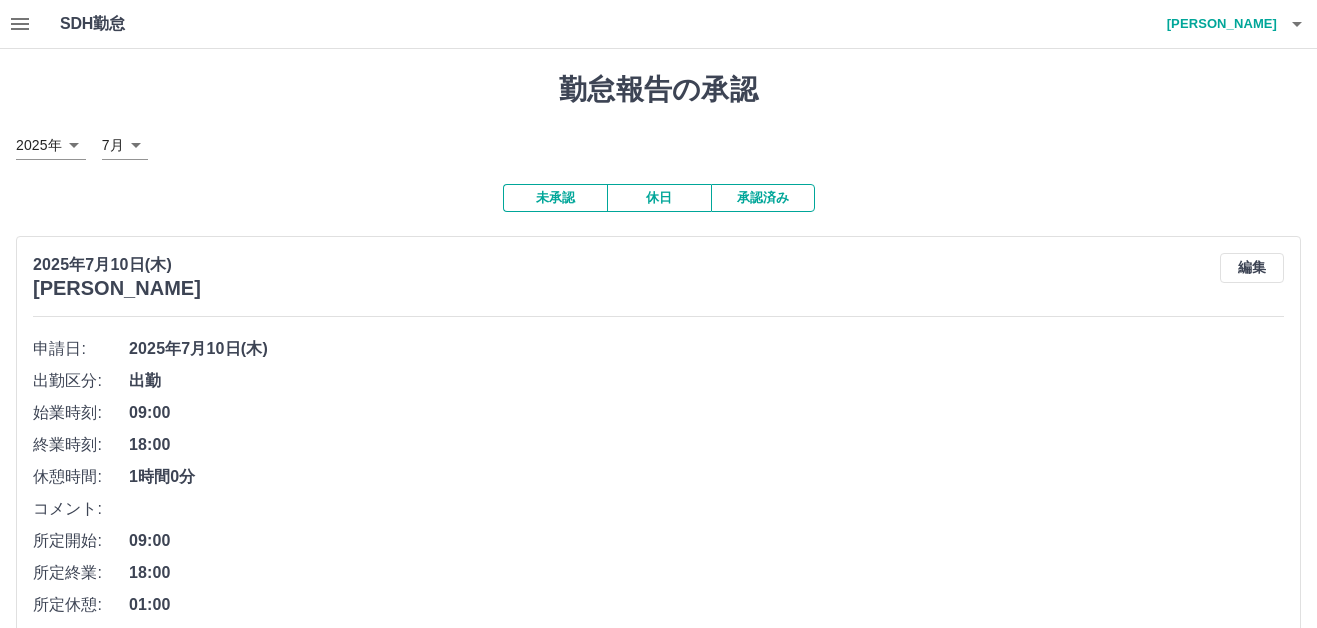 click on "SDH勤怠" at bounding box center [125, 24] 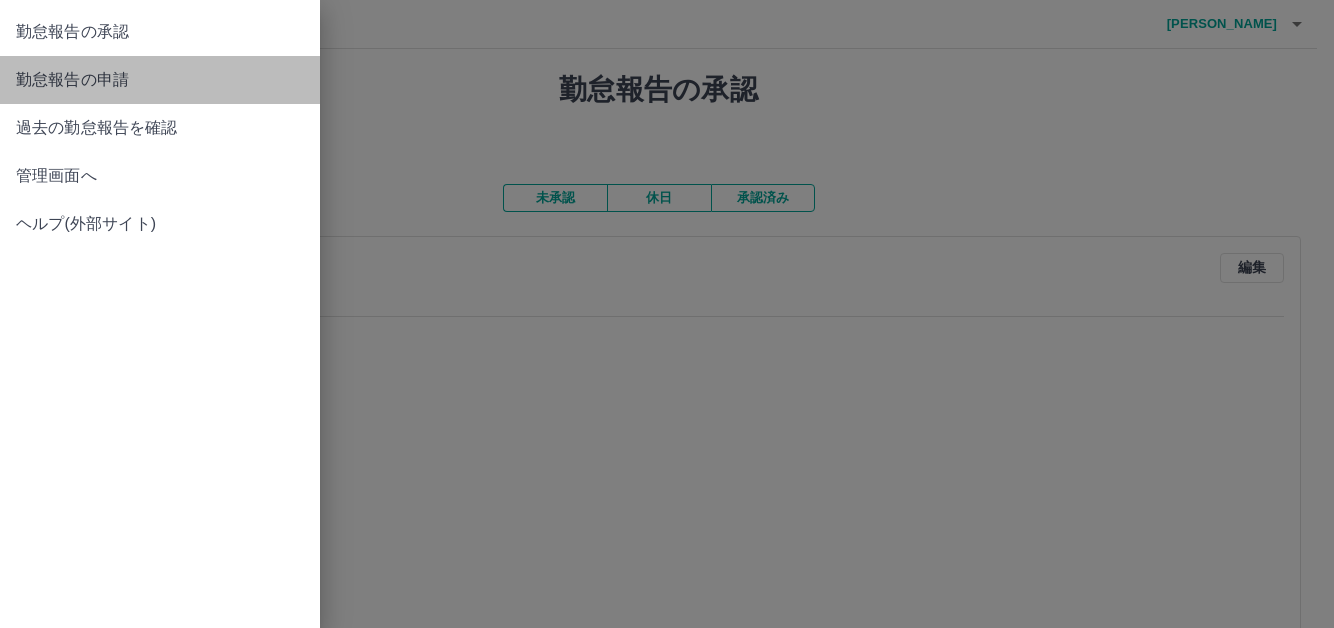 click on "勤怠報告の申請" at bounding box center (160, 80) 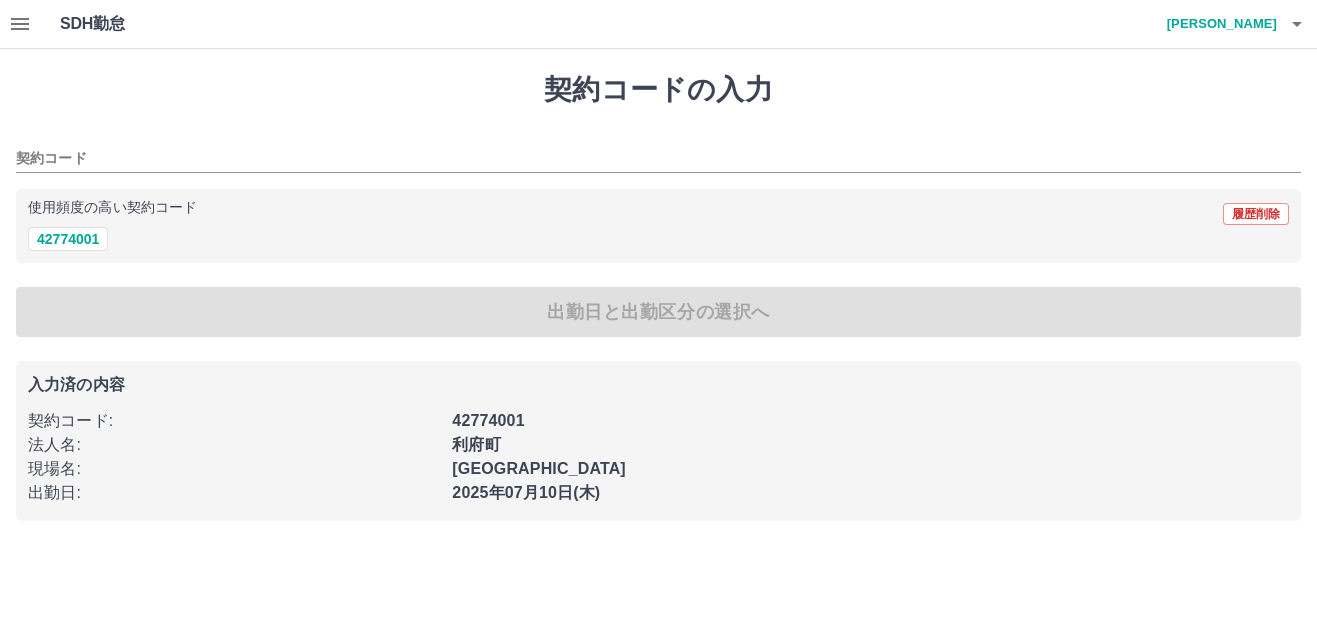 type on "********" 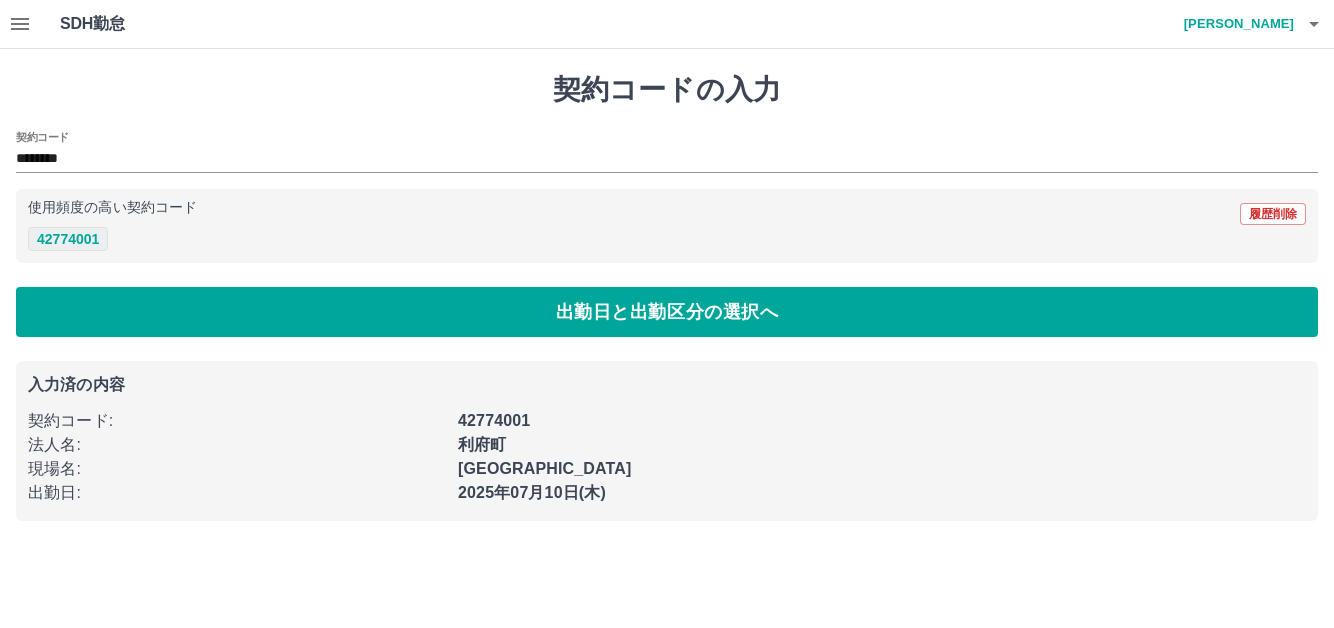 click on "42774001" at bounding box center [68, 239] 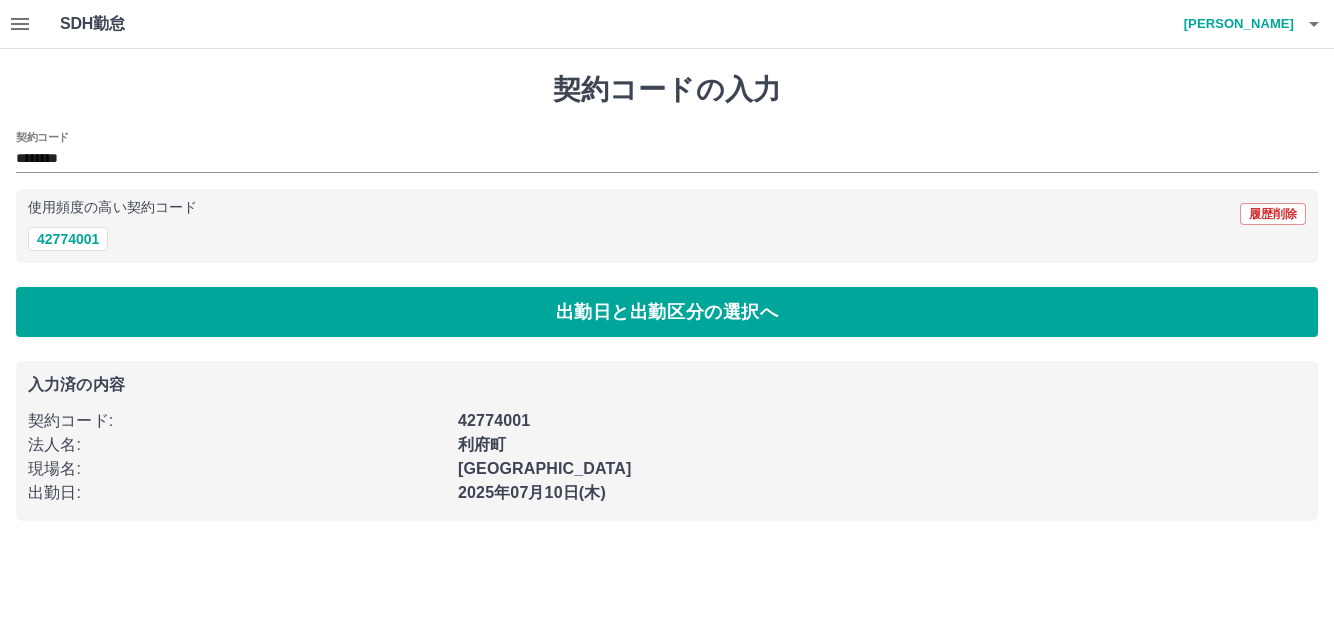 click on "契約コードの入力 契約コード ******** 使用頻度の高い契約コード 履歴削除 42774001 出勤日と出勤区分の選択へ 入力済の内容 契約コード : 42774001 法人名 : 利府町 現場名 : [GEOGRAPHIC_DATA] 出勤日 : [DATE]" at bounding box center (667, 297) 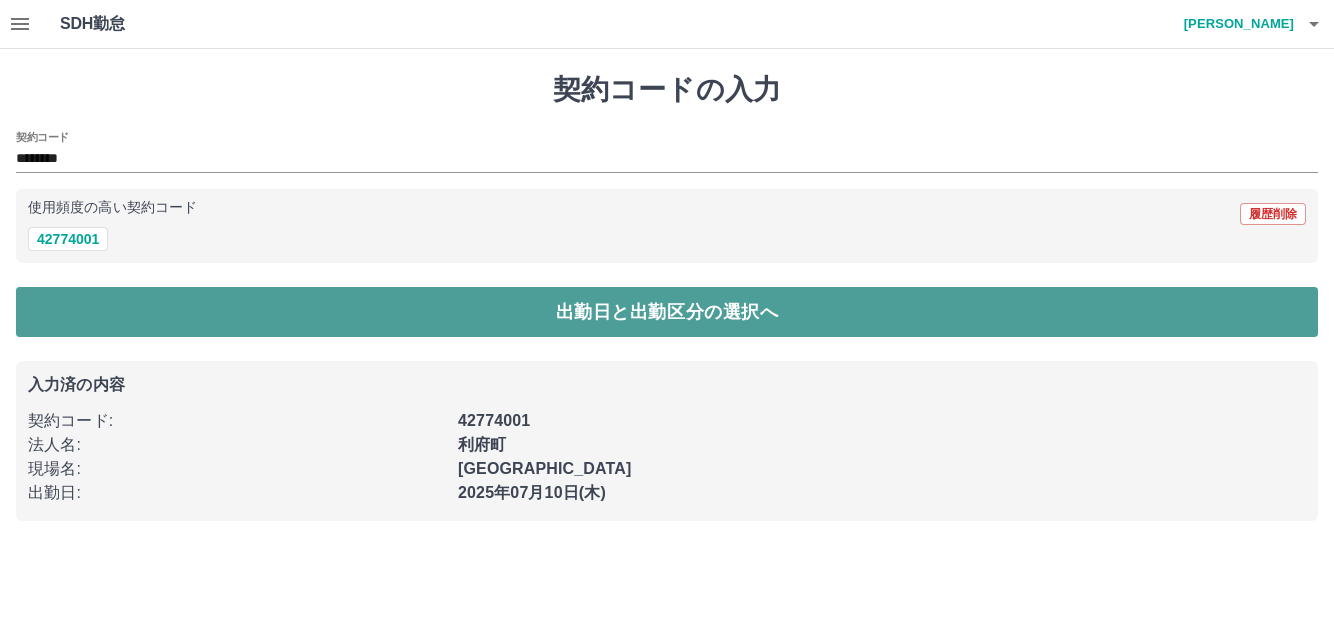 click on "出勤日と出勤区分の選択へ" at bounding box center (667, 312) 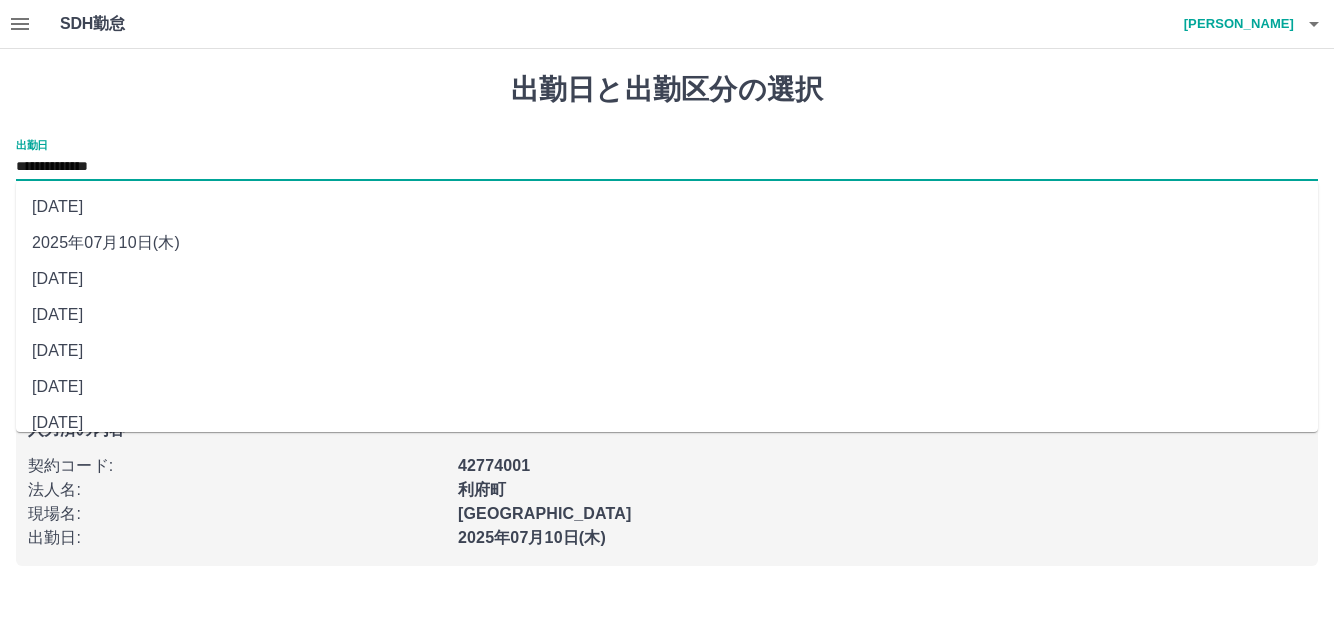 click on "**********" at bounding box center (667, 167) 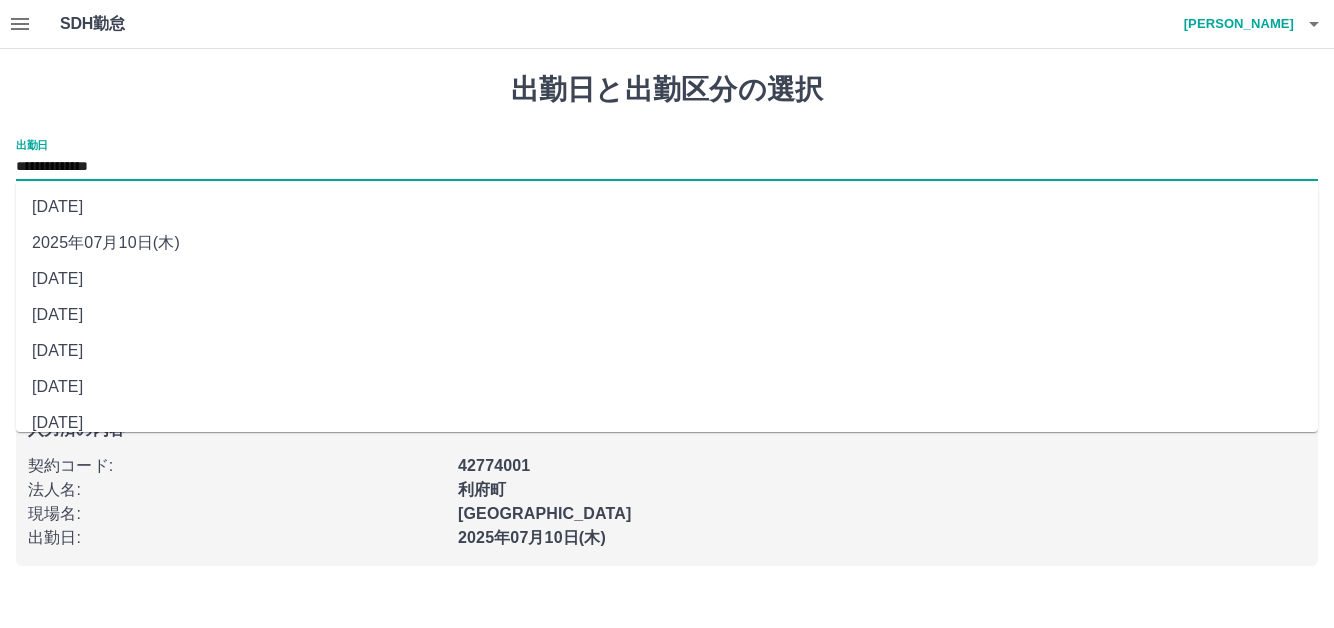 click on "[DATE]" at bounding box center [667, 315] 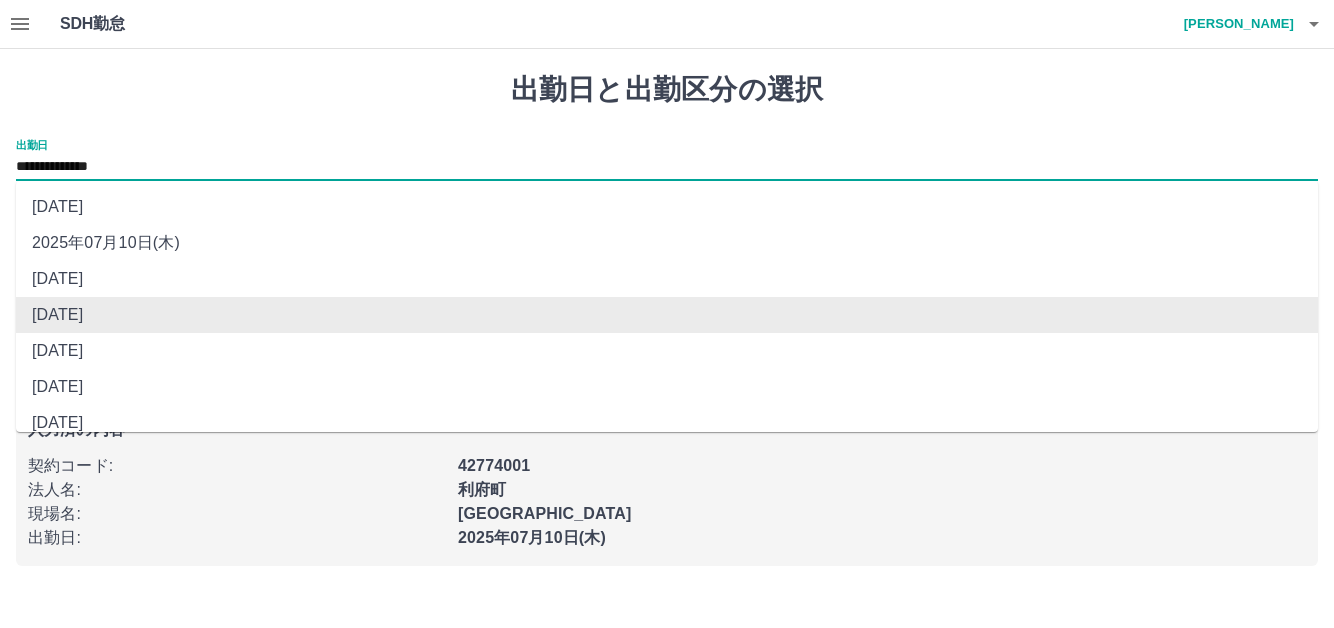 click on "**********" at bounding box center (667, 167) 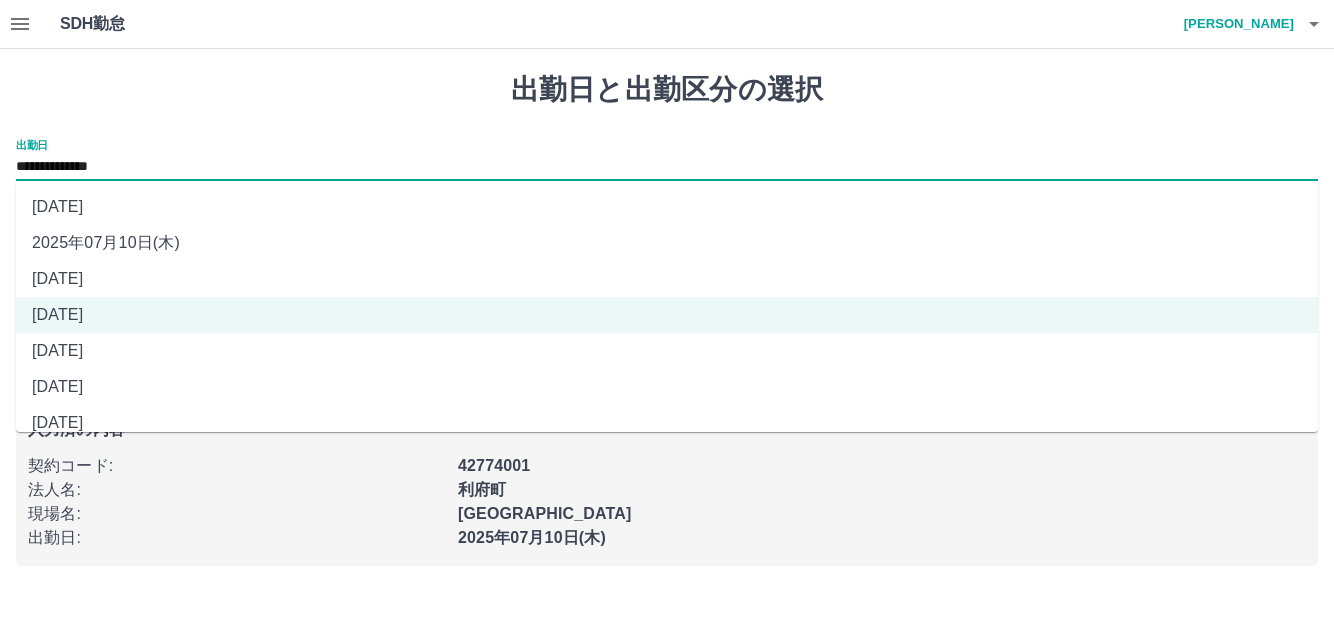 click on "2025年07月10日(木)" at bounding box center [667, 243] 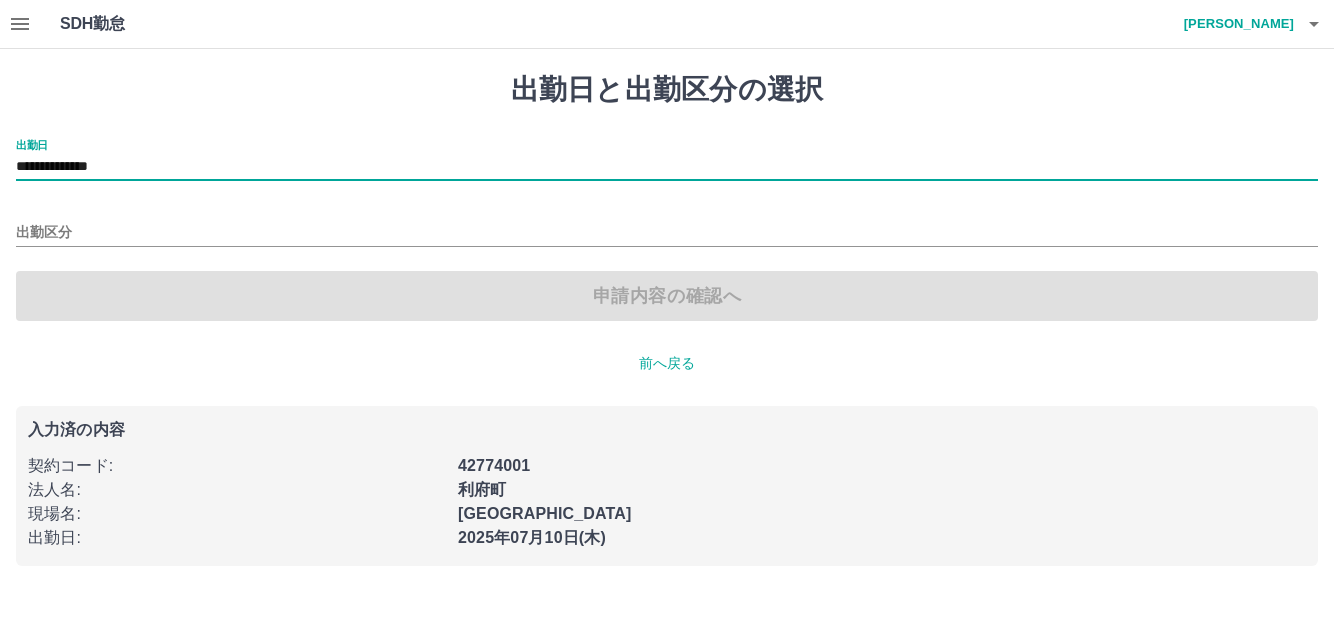 click on "申請内容の確認へ" at bounding box center (667, 296) 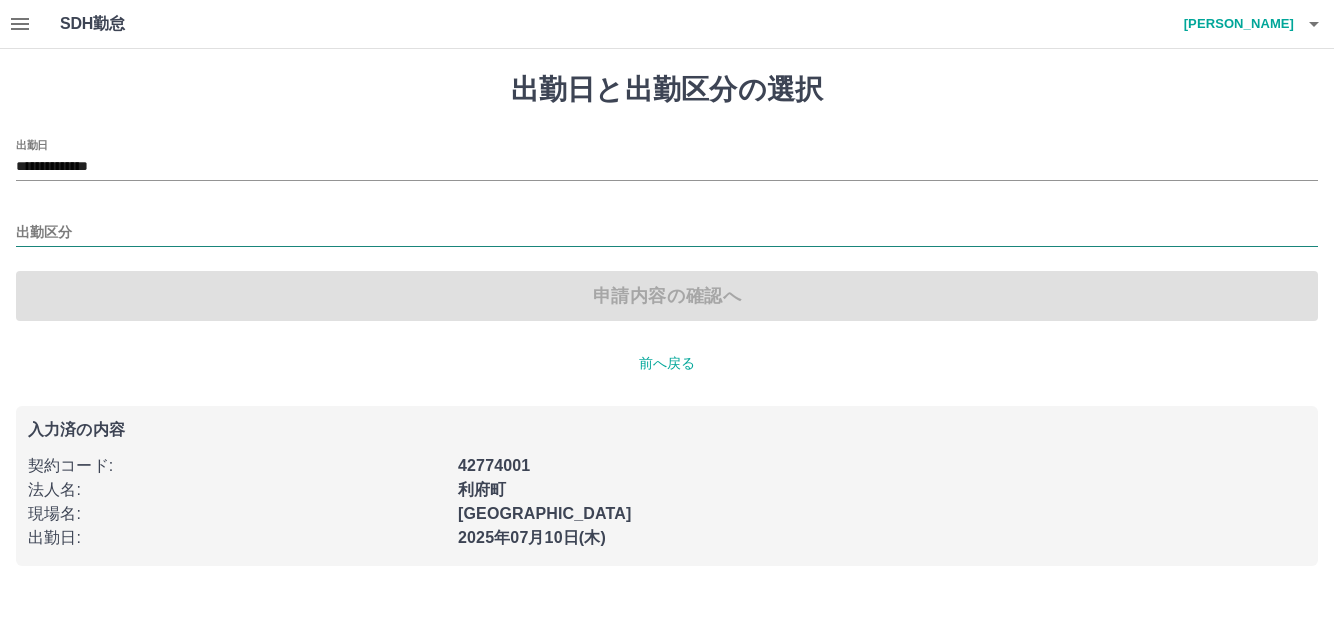 click on "出勤区分" at bounding box center [667, 233] 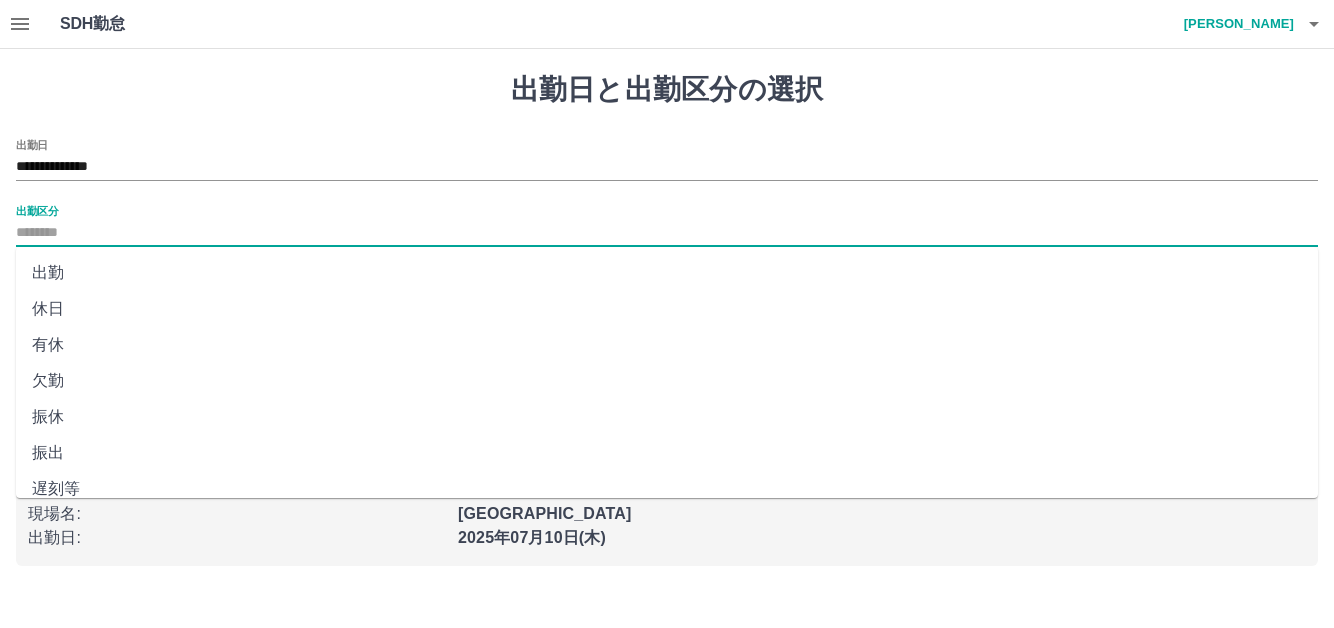 click on "出勤" at bounding box center (667, 273) 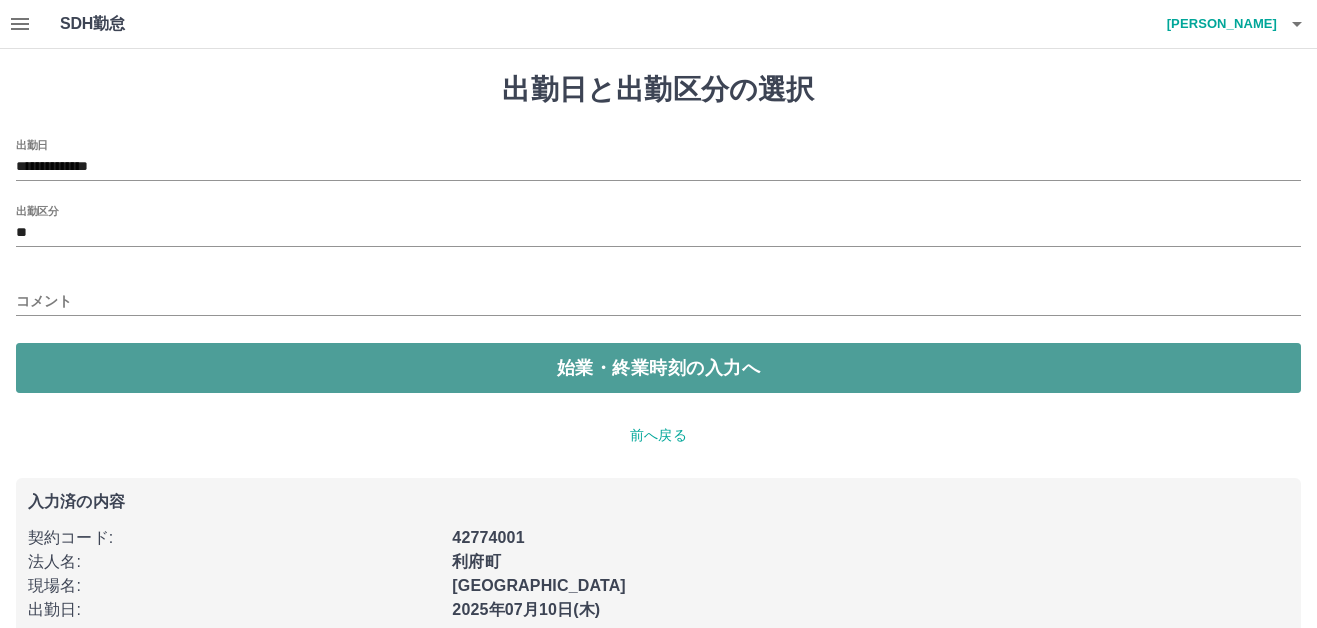 click on "始業・終業時刻の入力へ" at bounding box center [658, 368] 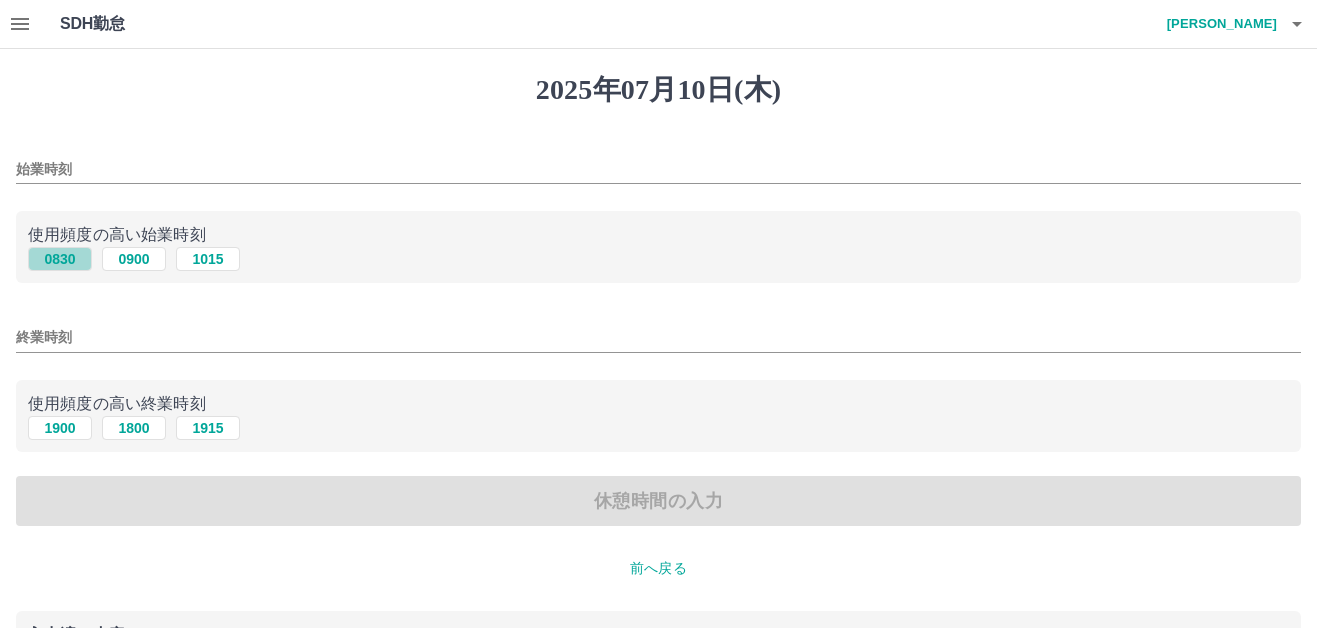 click on "0830" at bounding box center (60, 259) 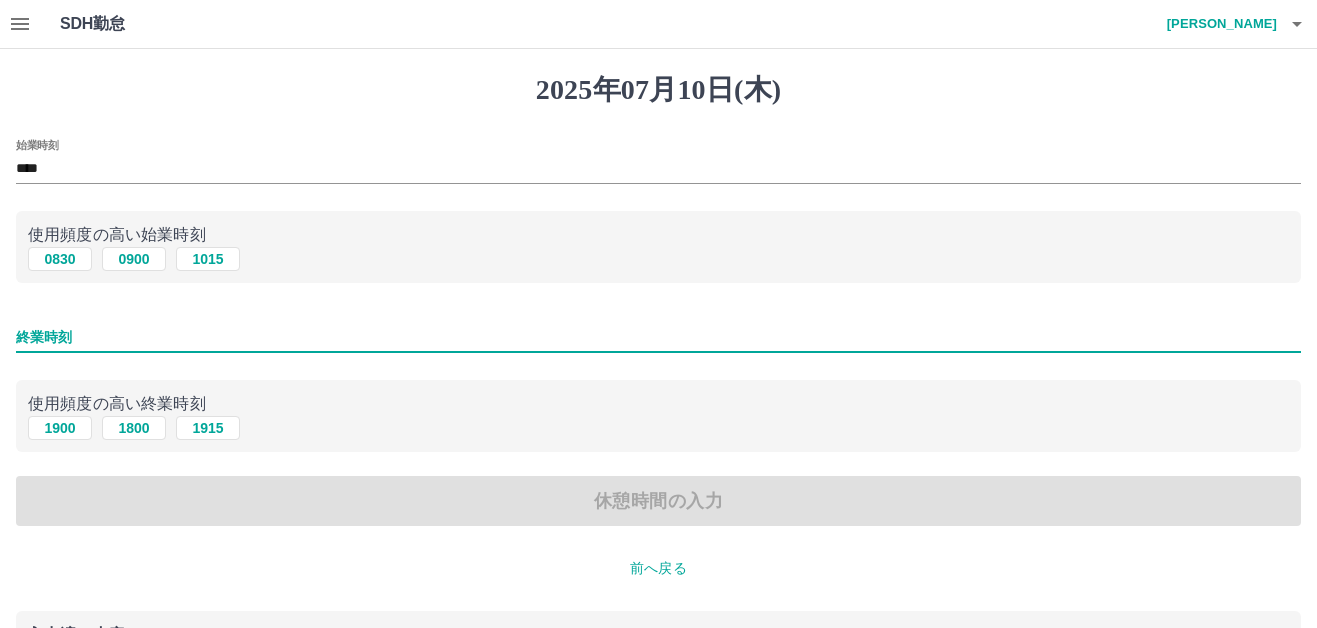 click on "終業時刻" at bounding box center [658, 337] 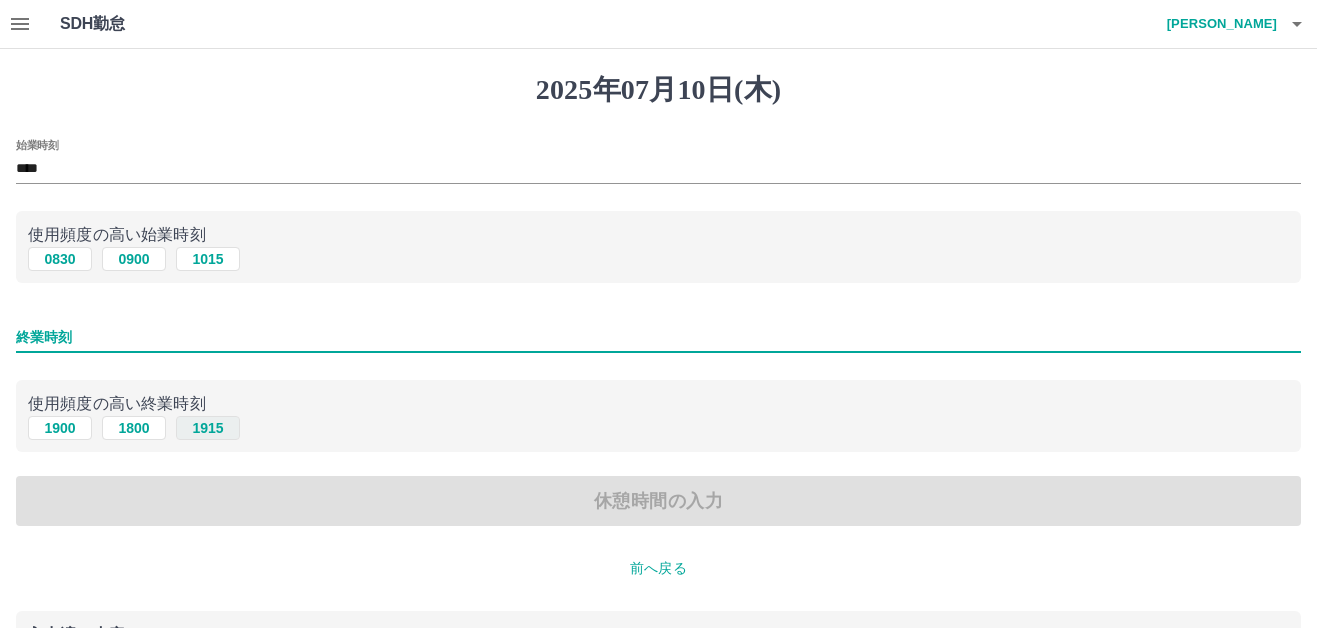 type on "****" 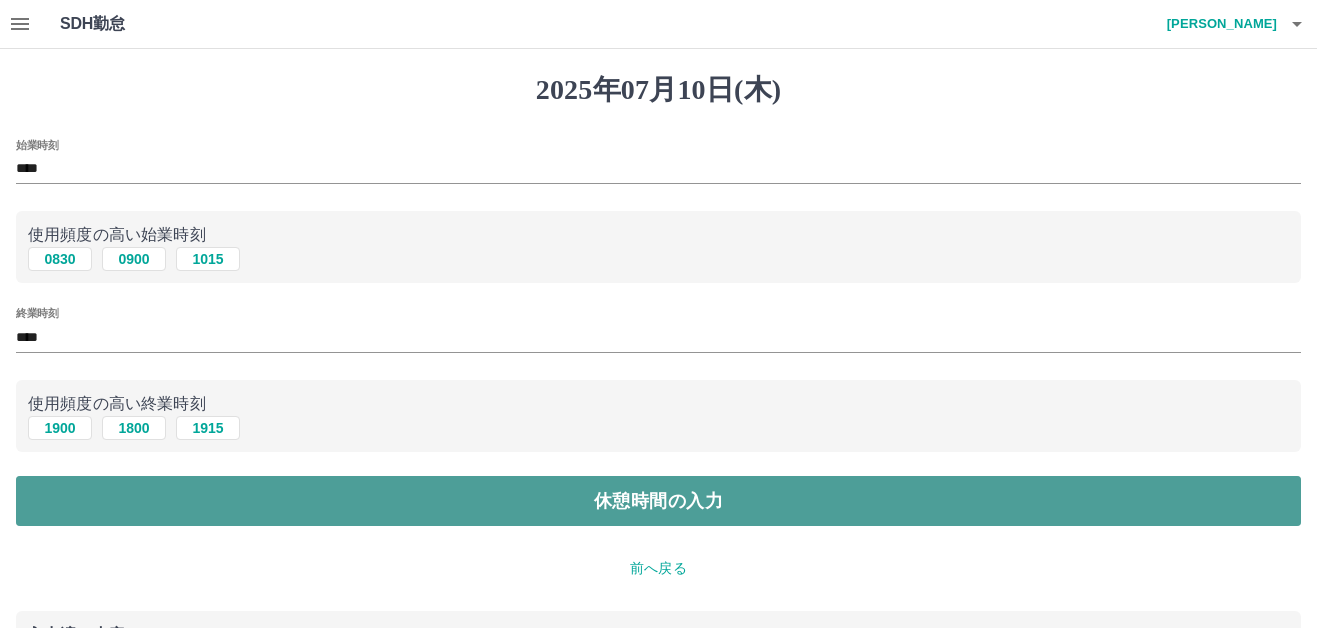 click on "休憩時間の入力" at bounding box center [658, 501] 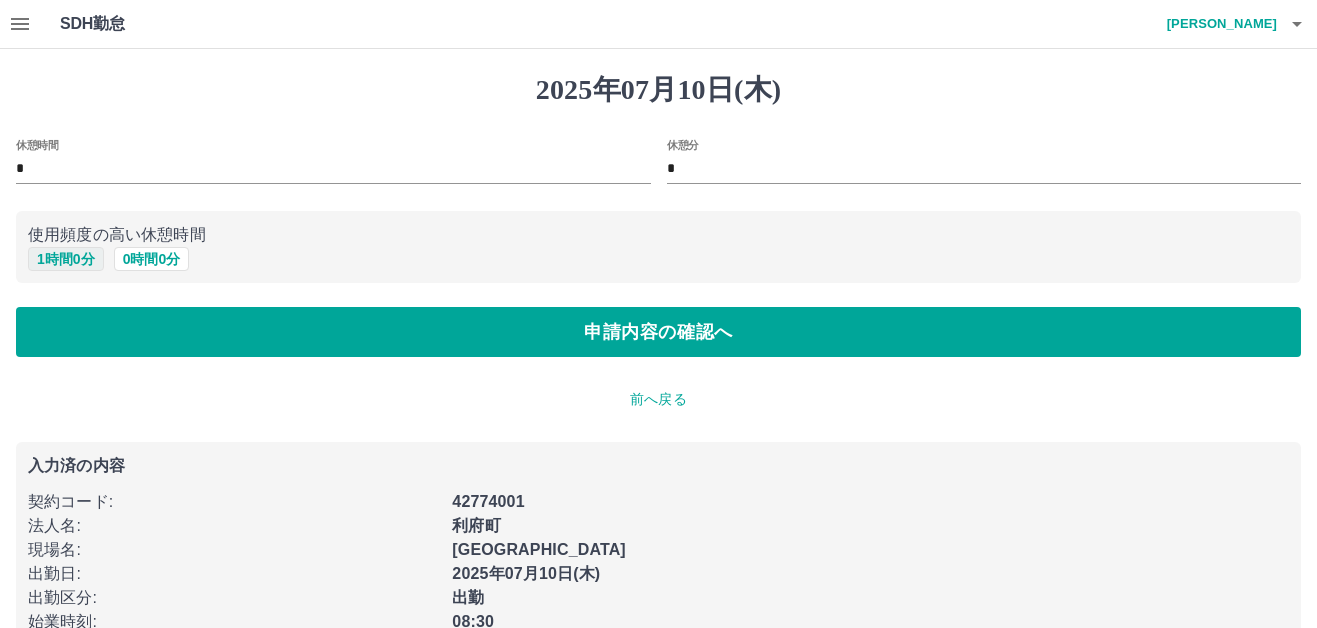 click on "1 時間 0 分" at bounding box center (66, 259) 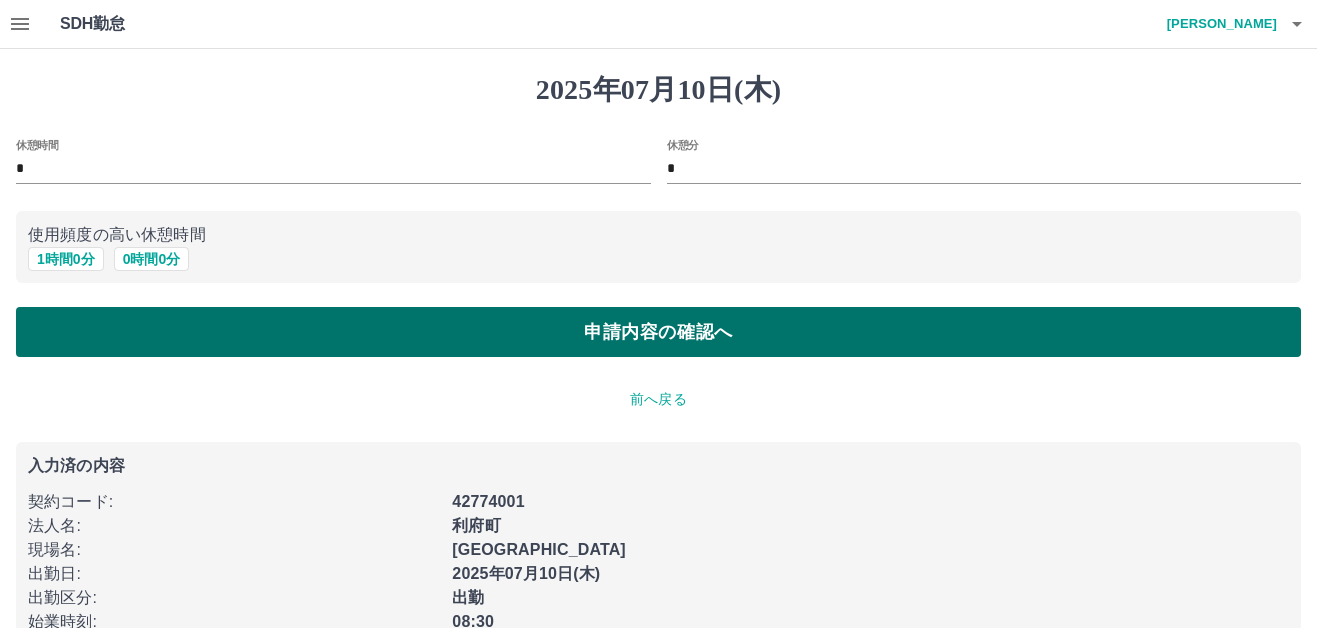 click on "申請内容の確認へ" at bounding box center (658, 332) 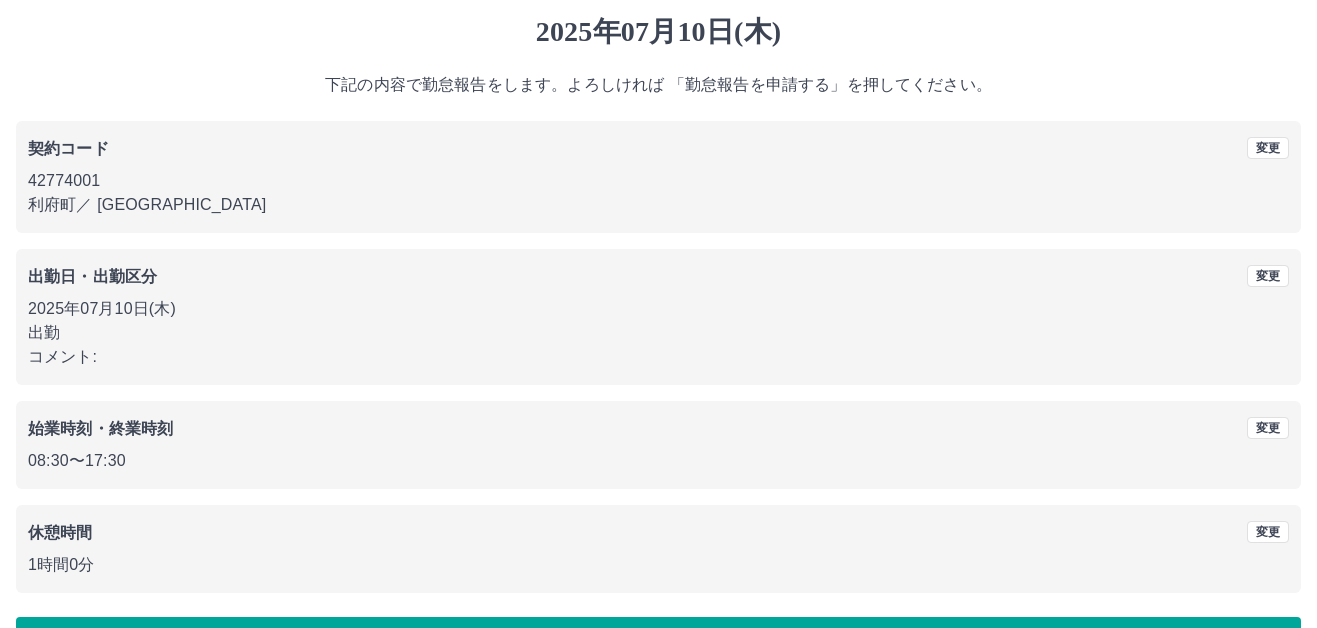 scroll, scrollTop: 121, scrollLeft: 0, axis: vertical 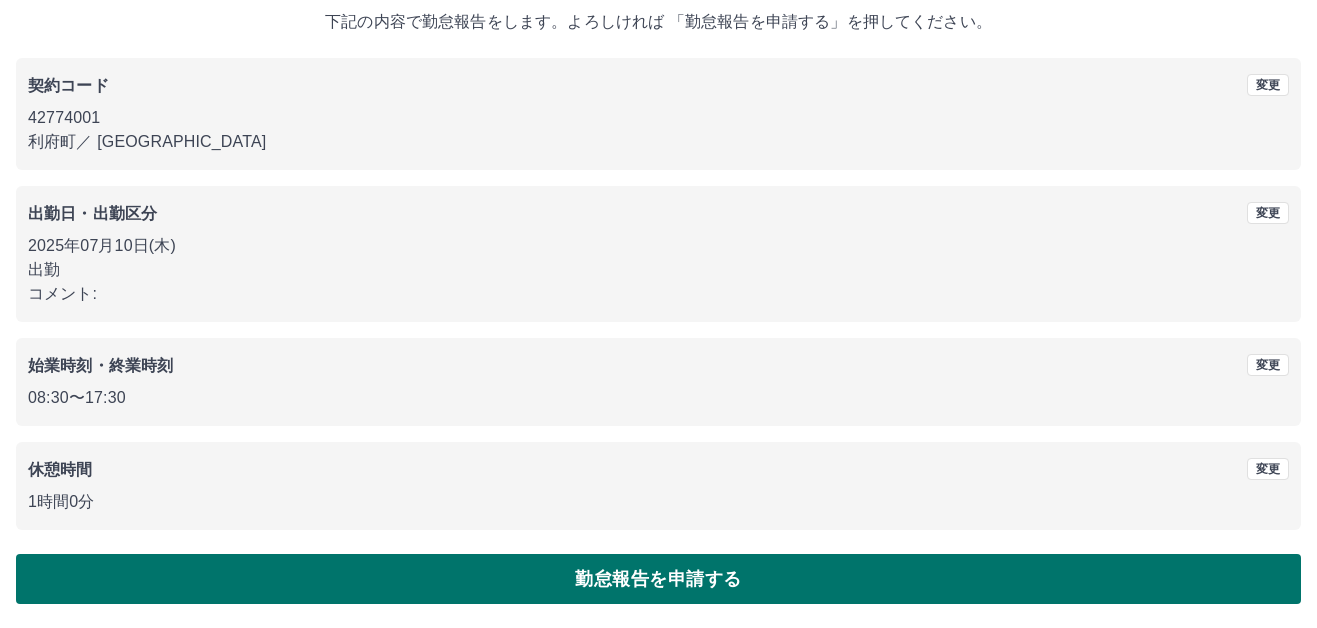 click on "勤怠報告を申請する" at bounding box center (658, 579) 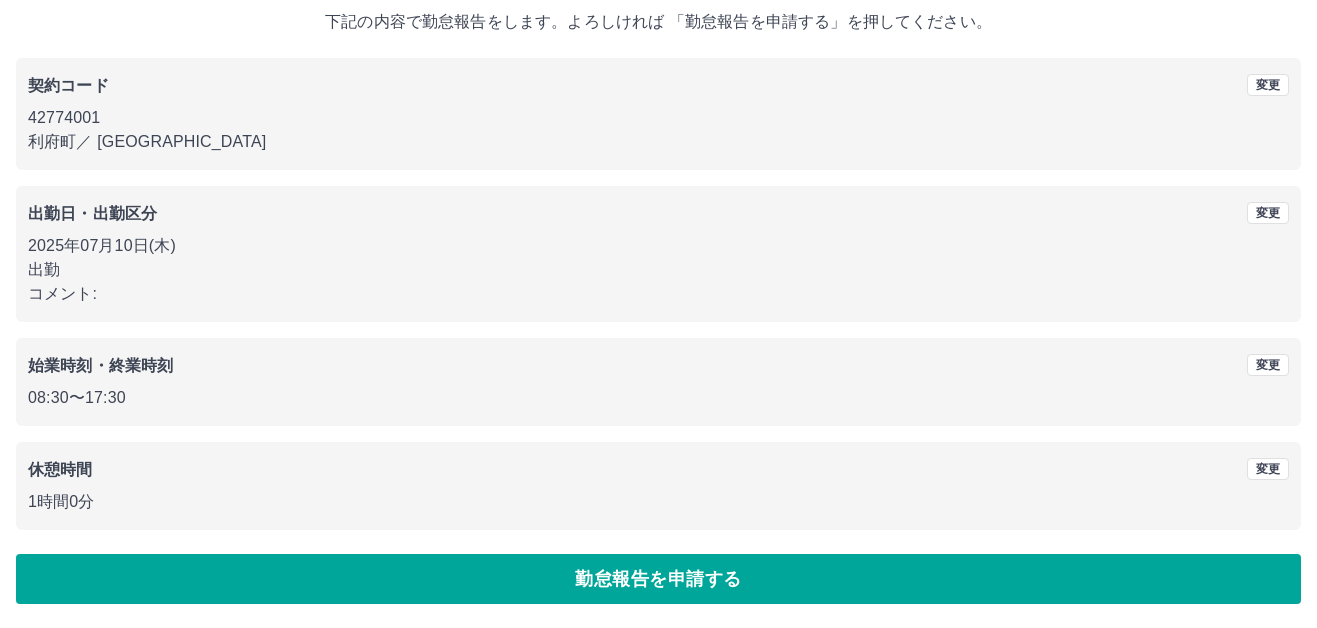 scroll, scrollTop: 0, scrollLeft: 0, axis: both 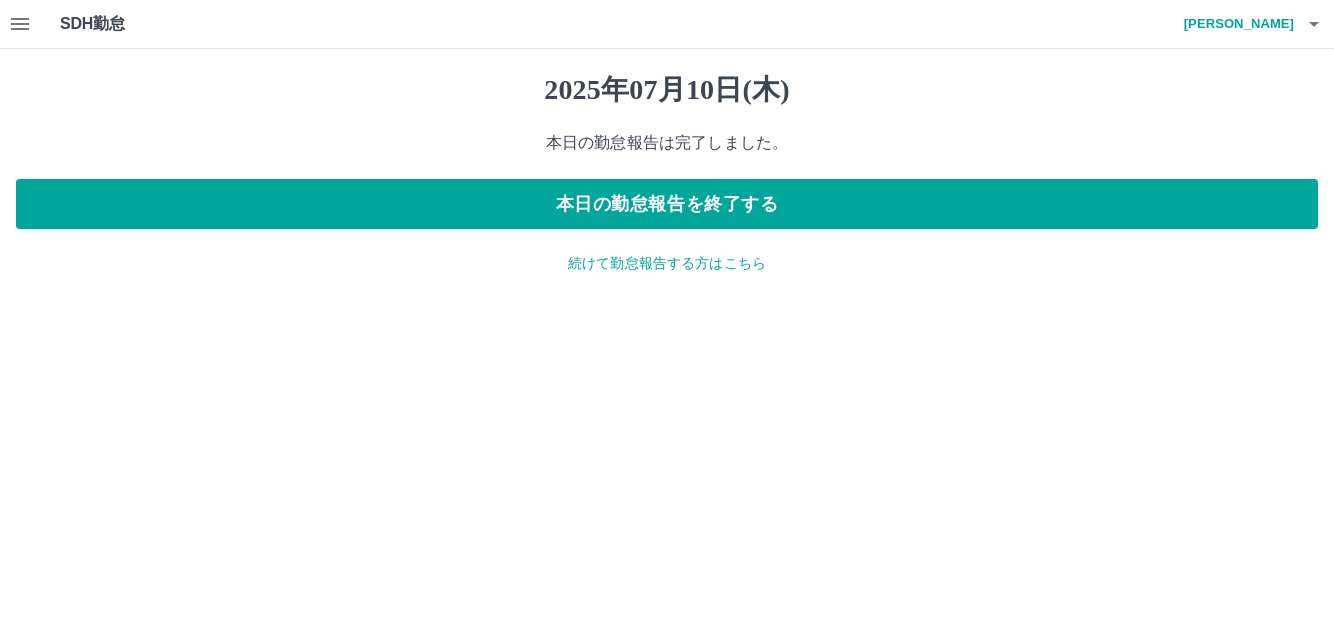 click on "続けて勤怠報告する方はこちら" at bounding box center [667, 263] 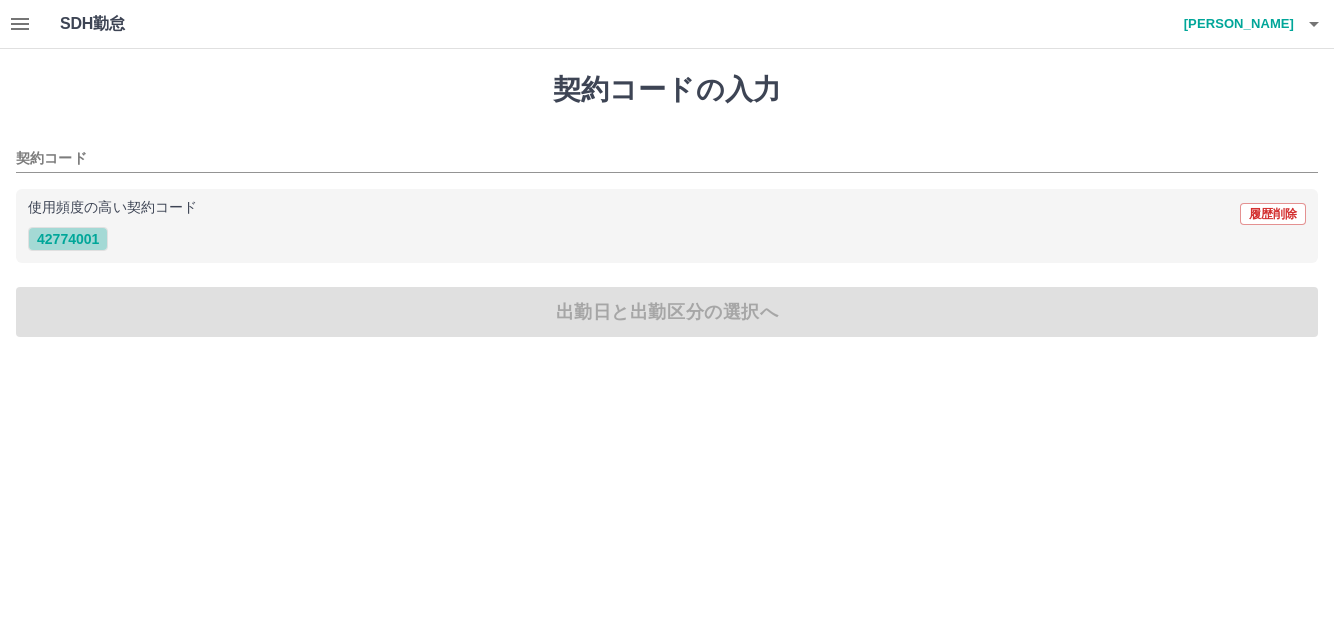 click on "42774001" at bounding box center (68, 239) 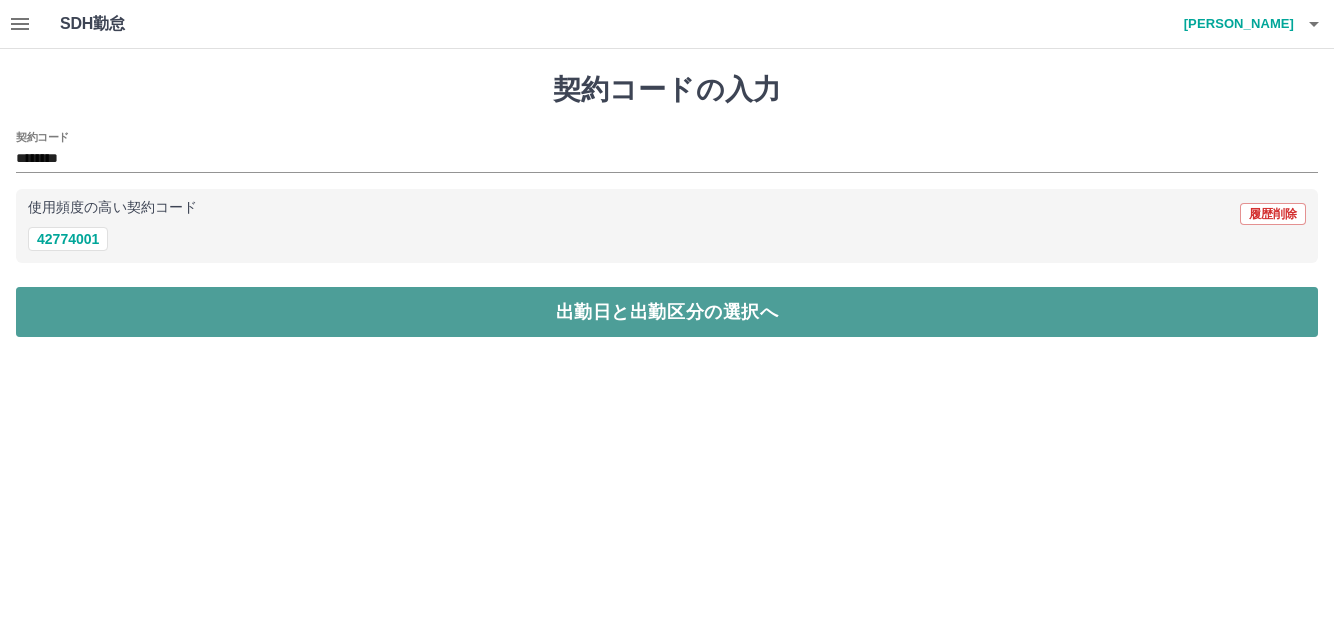click on "出勤日と出勤区分の選択へ" at bounding box center (667, 312) 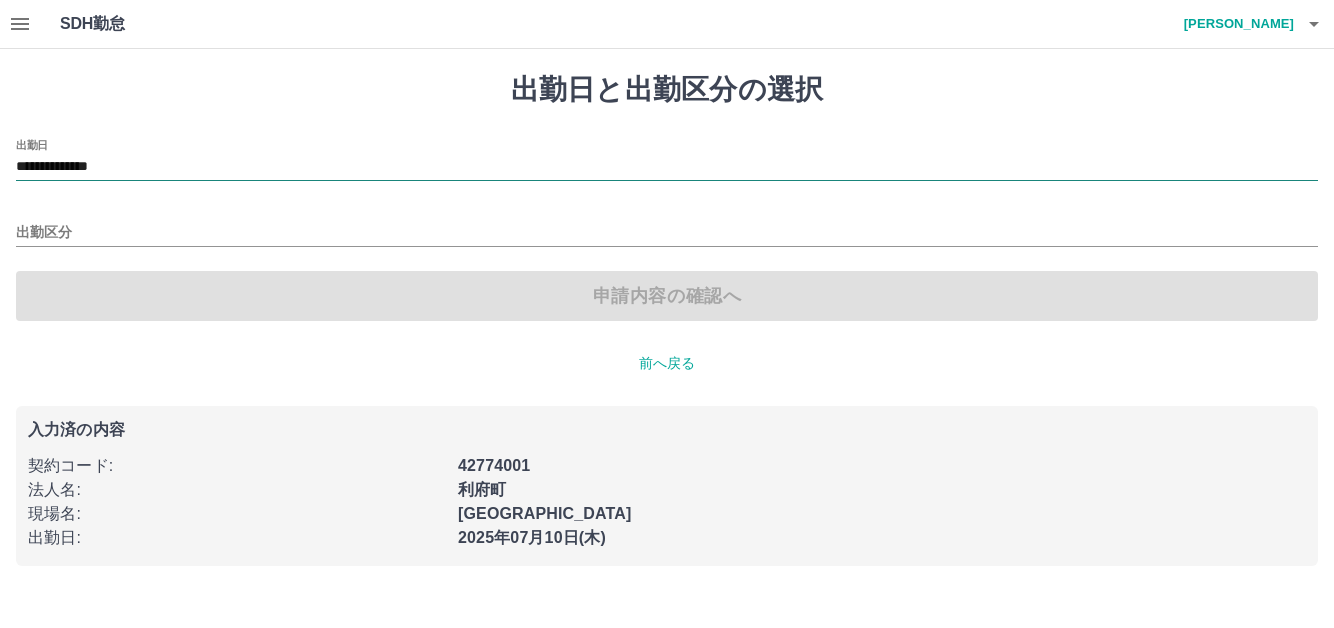 click on "**********" at bounding box center [667, 167] 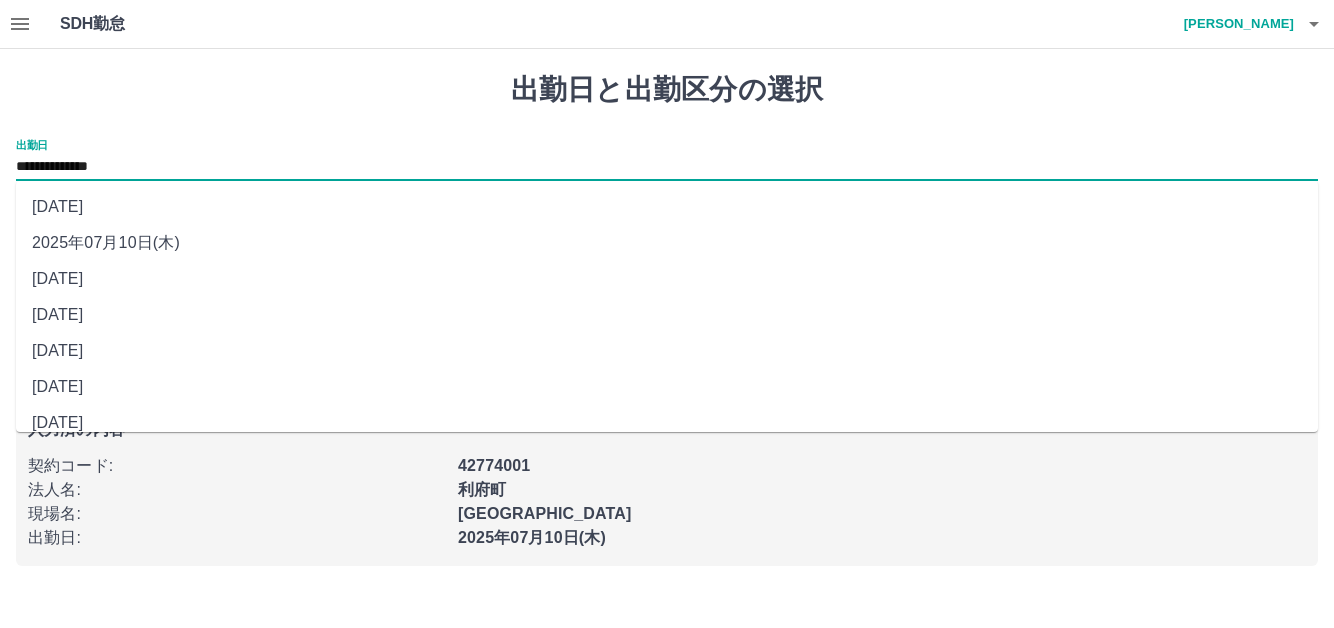 click on "[DATE]" at bounding box center (667, 207) 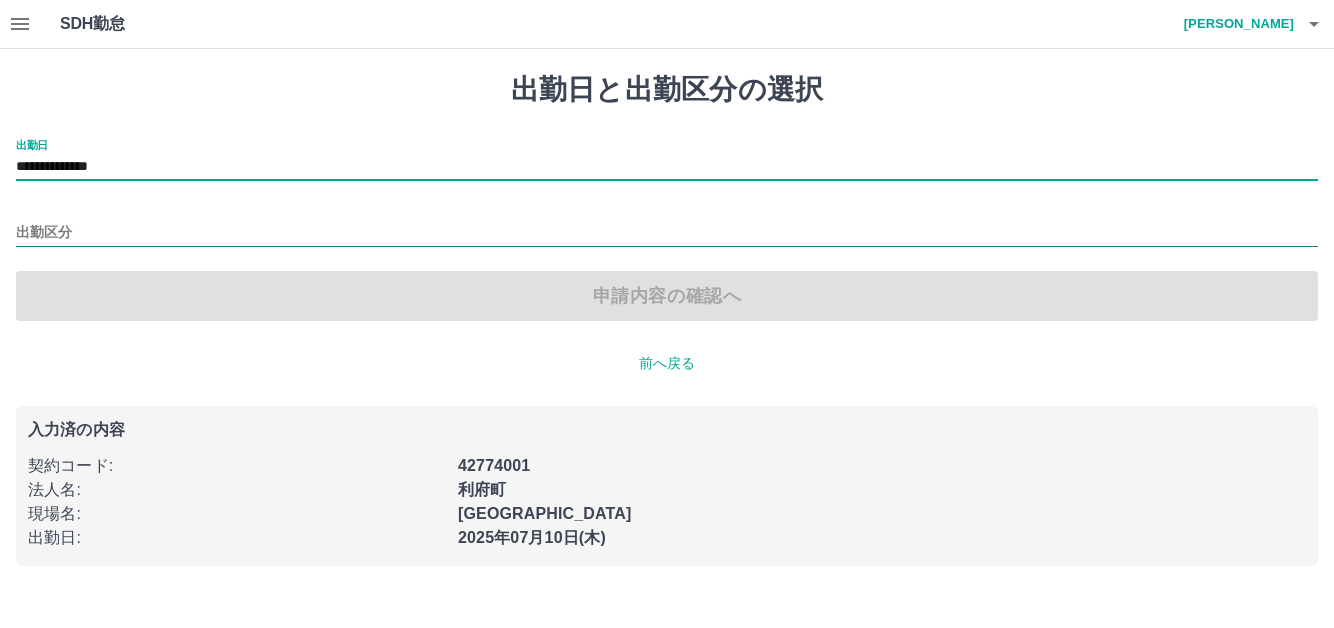 click on "出勤区分" at bounding box center (667, 233) 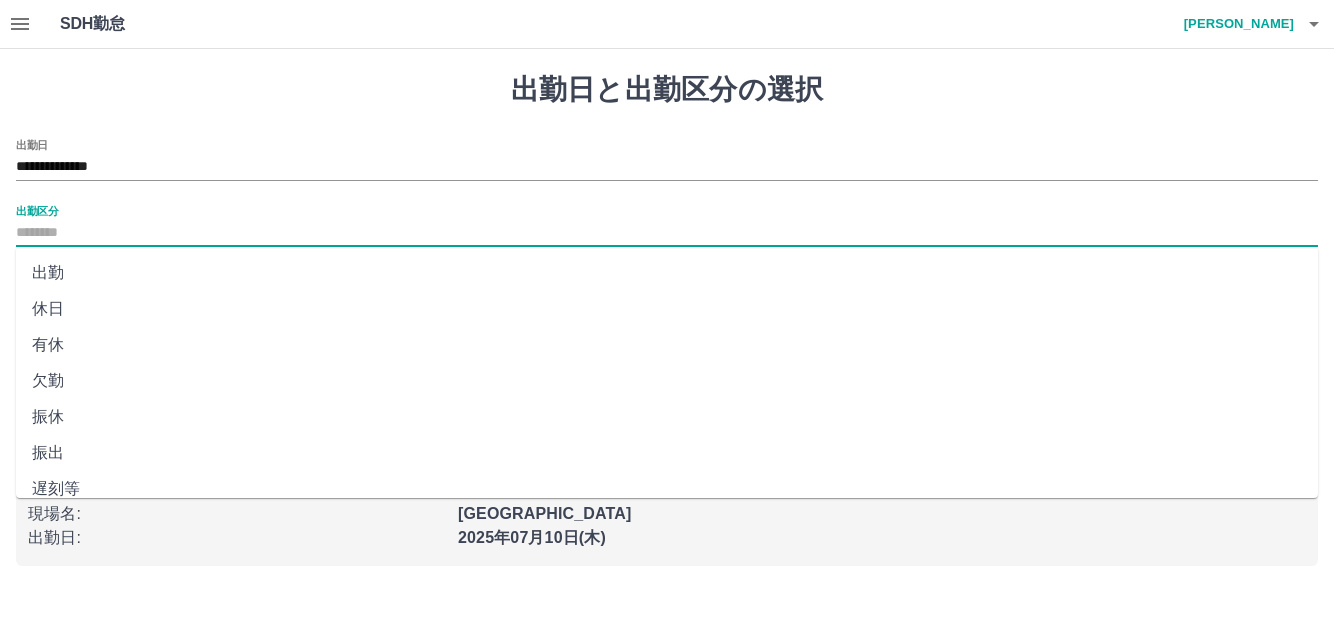 click on "出勤" at bounding box center [667, 273] 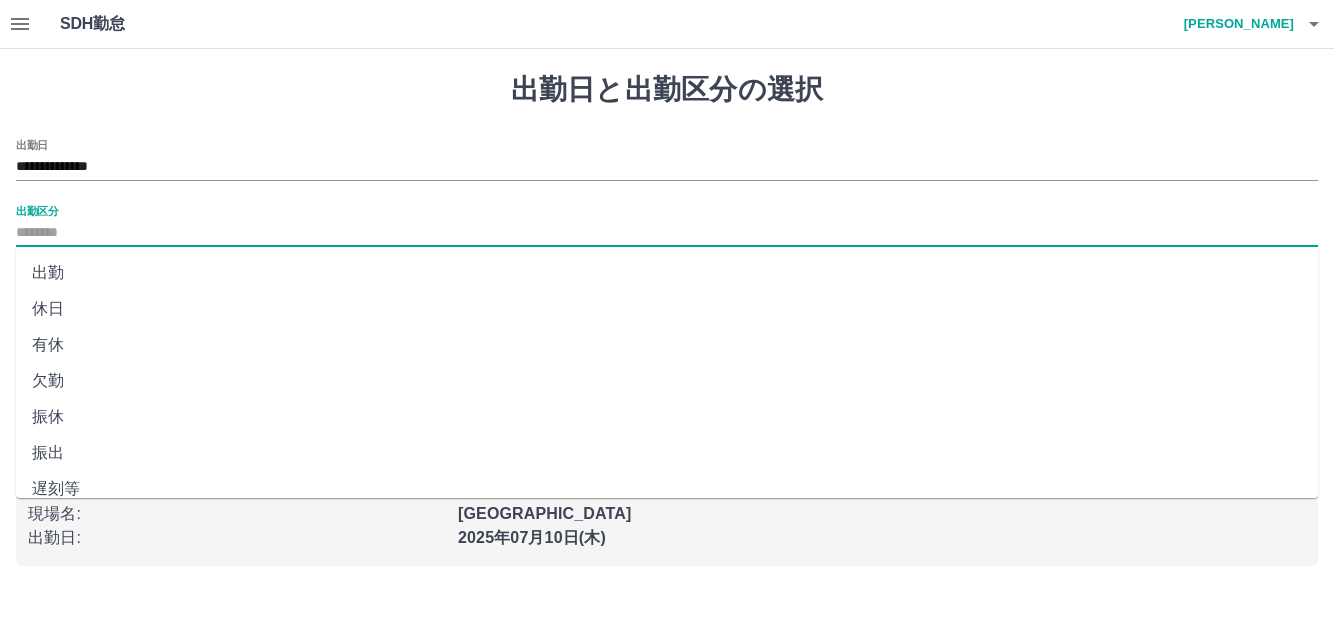 type on "**" 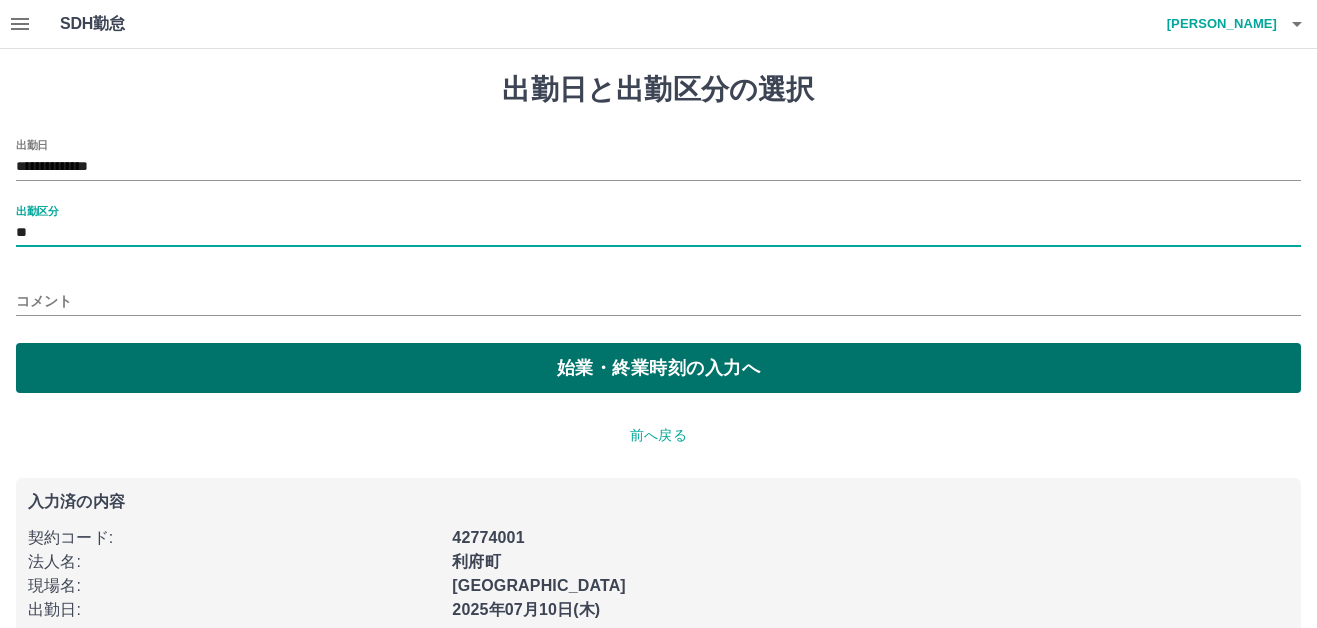 click on "始業・終業時刻の入力へ" at bounding box center (658, 368) 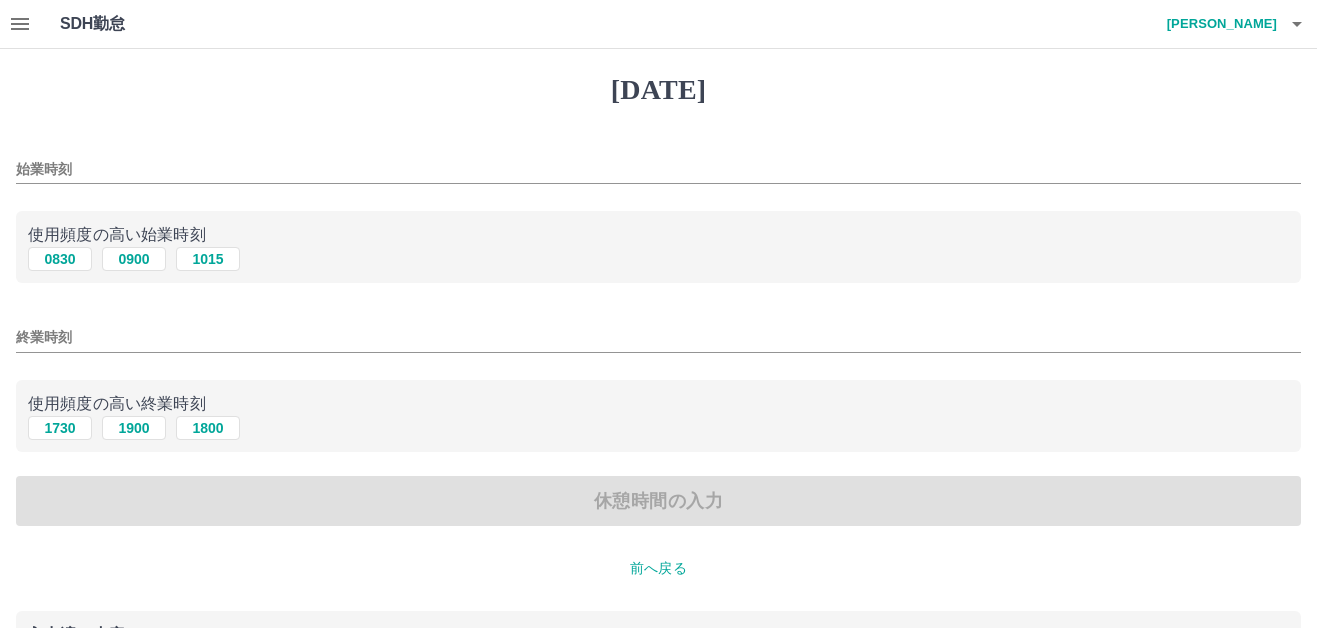 click on "始業時刻" at bounding box center [658, 169] 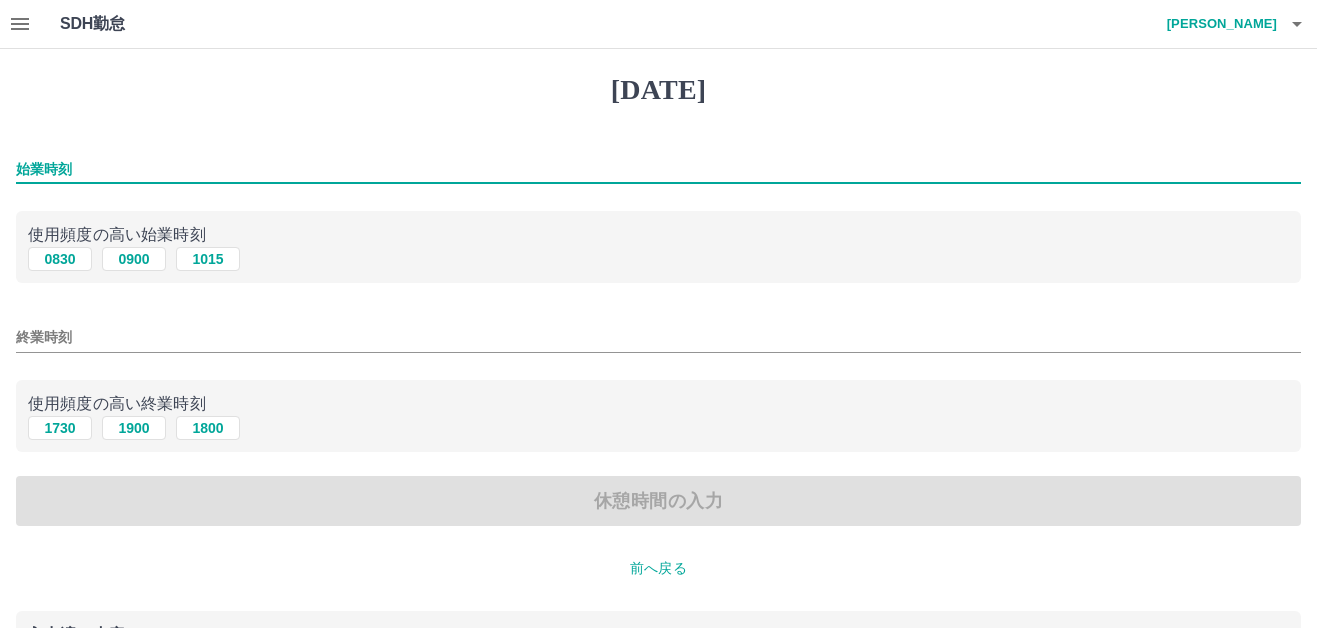 type on "****" 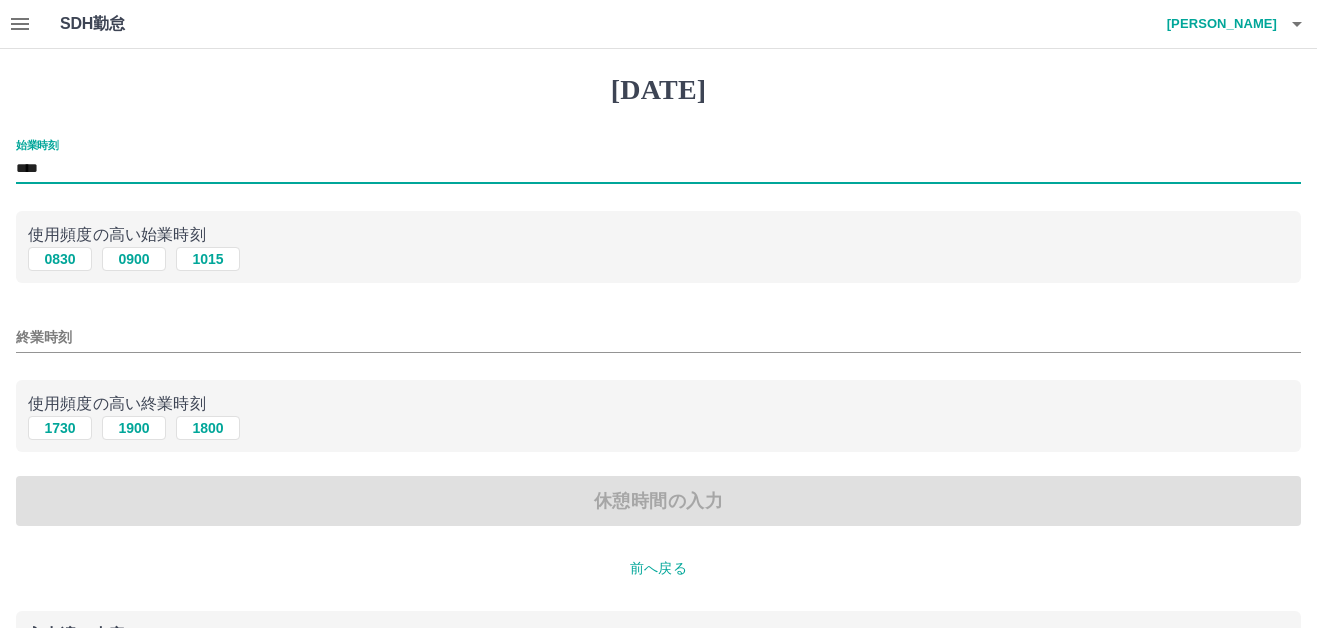 click on "終業時刻" at bounding box center (658, 337) 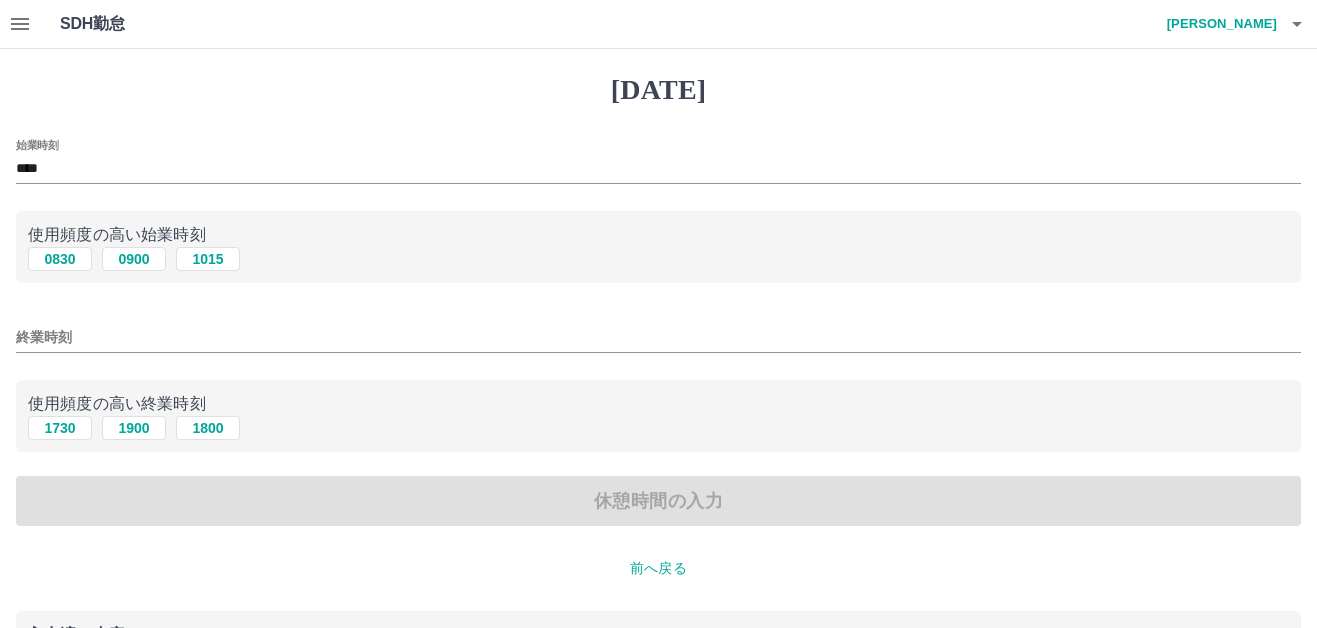 click on "使用頻度の高い終業時刻" at bounding box center (658, 404) 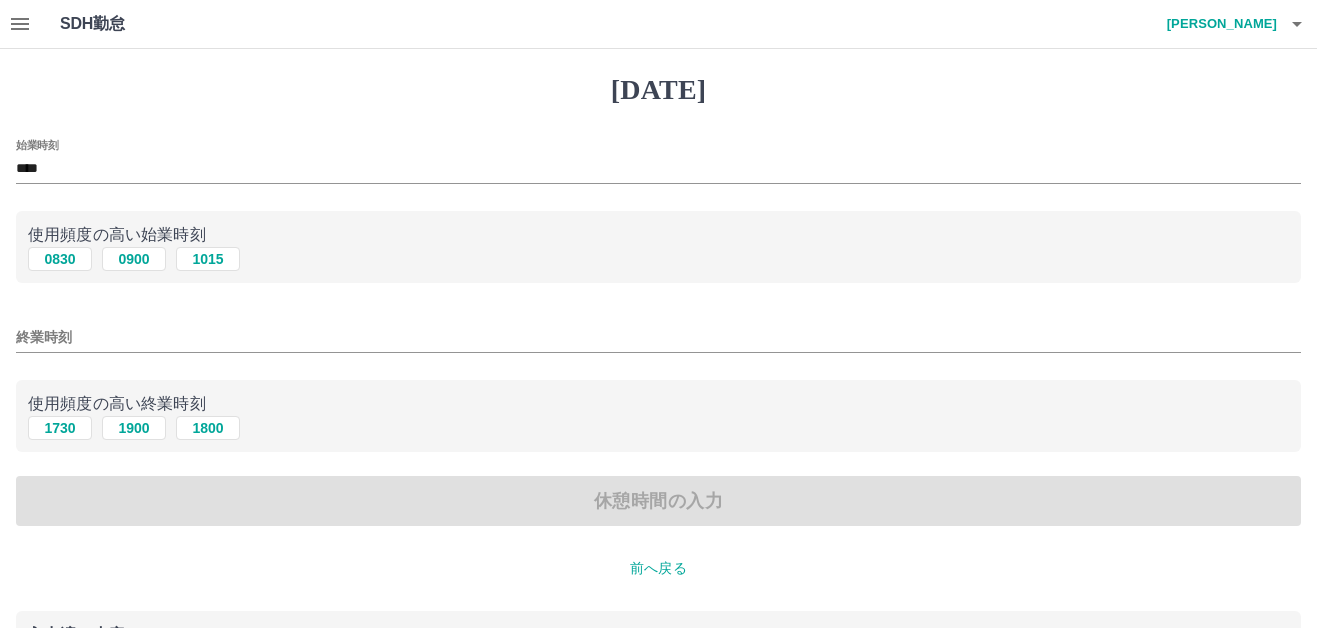 click on "終業時刻" at bounding box center [658, 337] 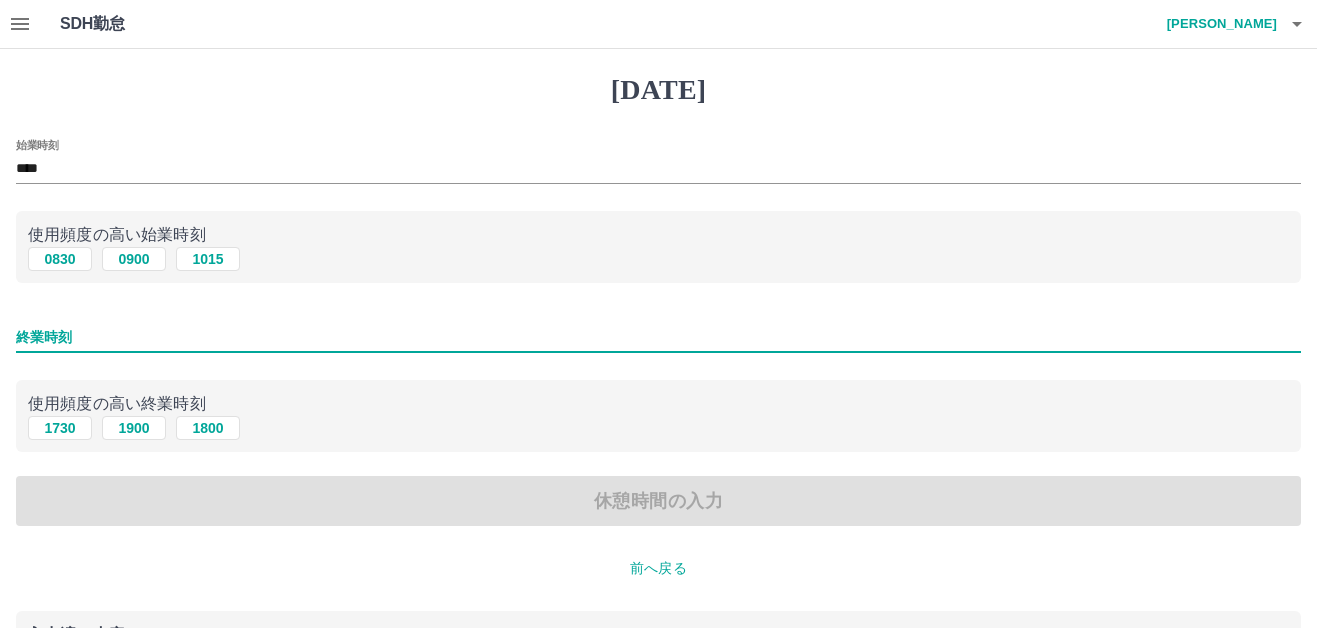 type on "****" 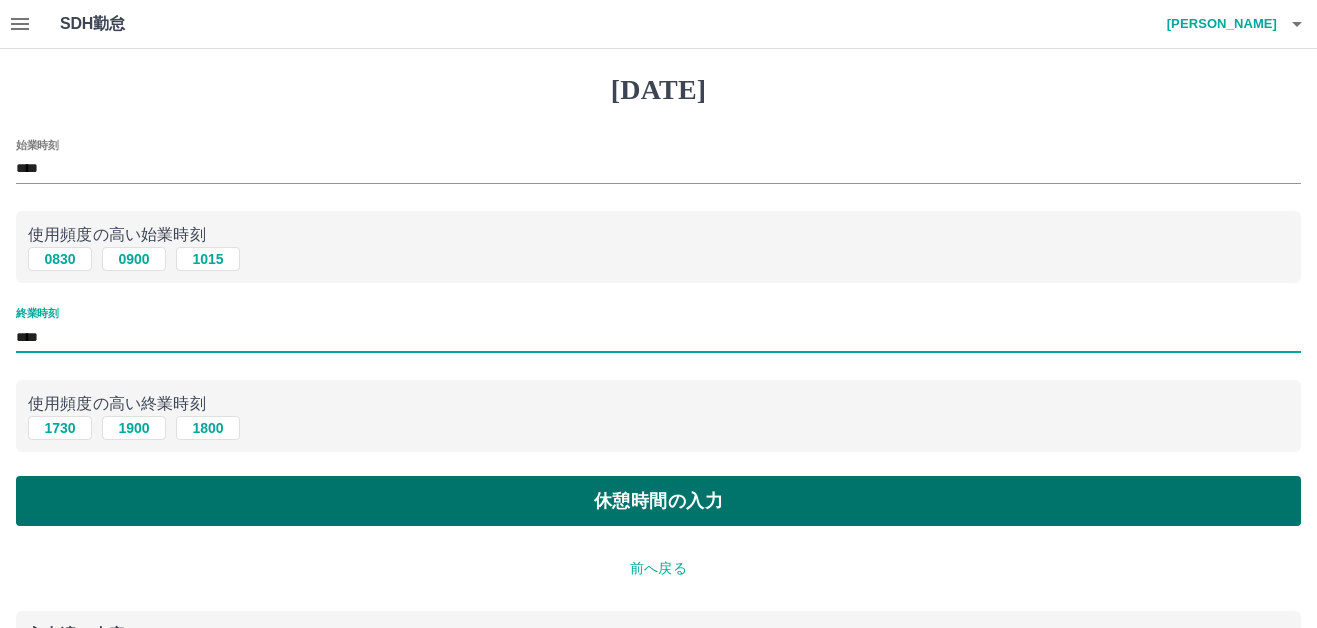 click on "休憩時間の入力" at bounding box center [658, 501] 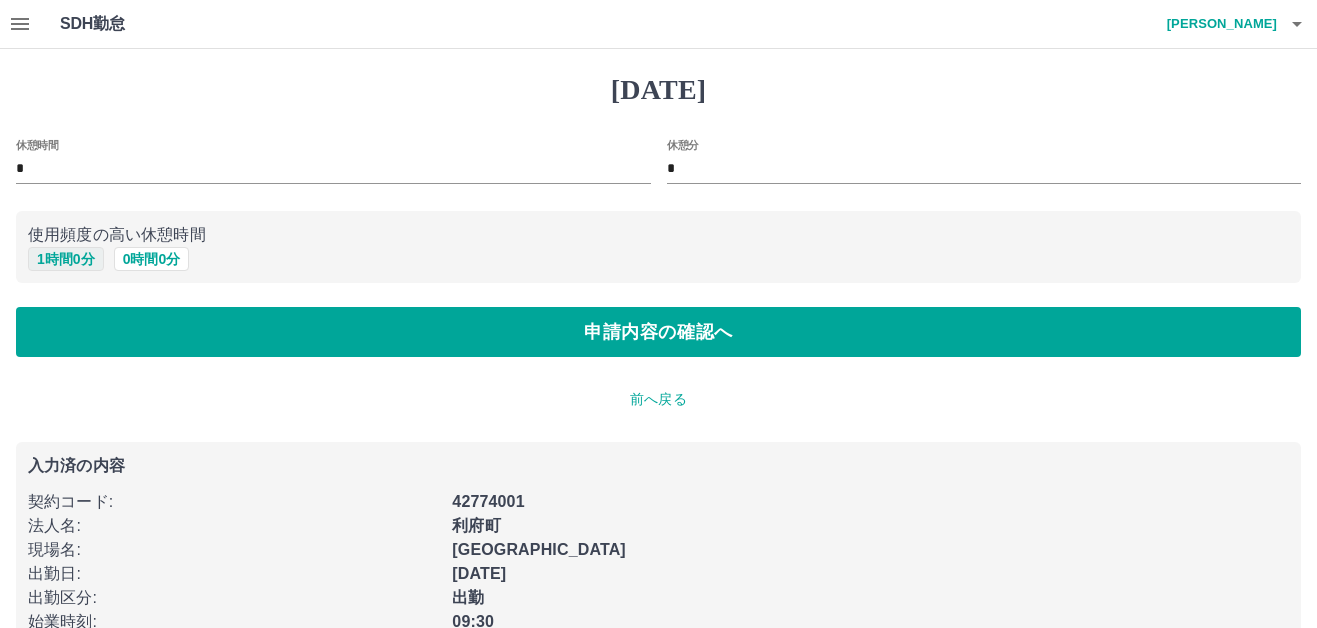 click on "1 時間 0 分" at bounding box center (66, 259) 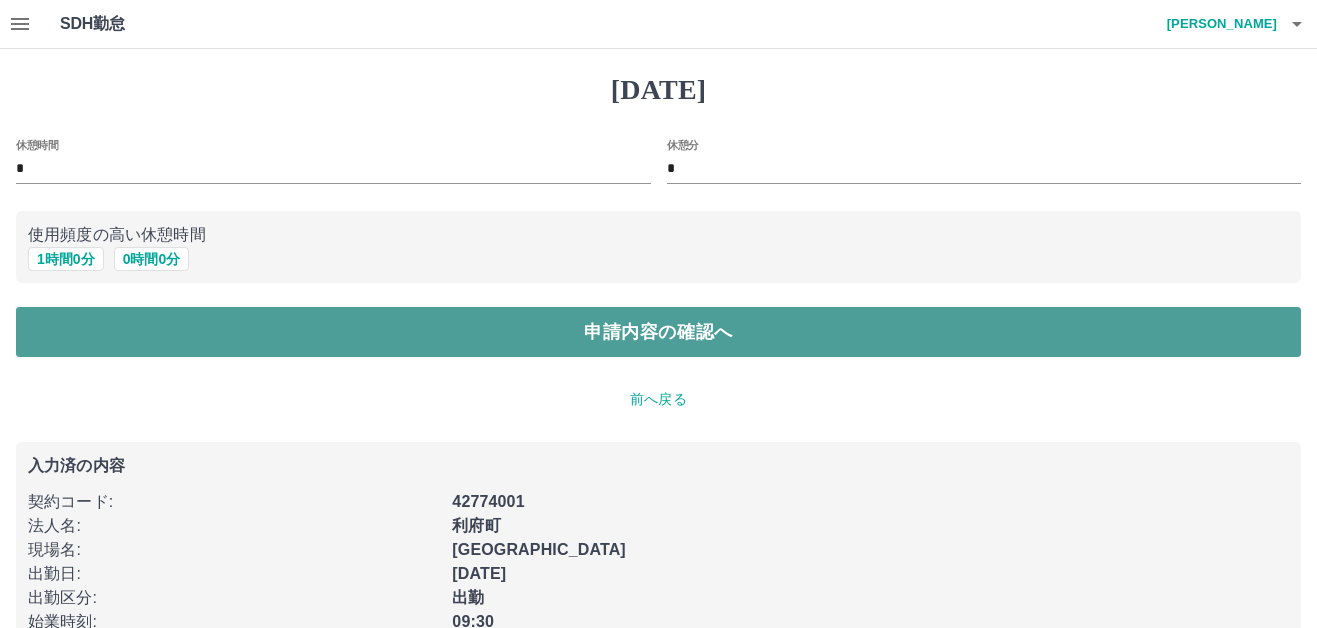 click on "申請内容の確認へ" at bounding box center (658, 332) 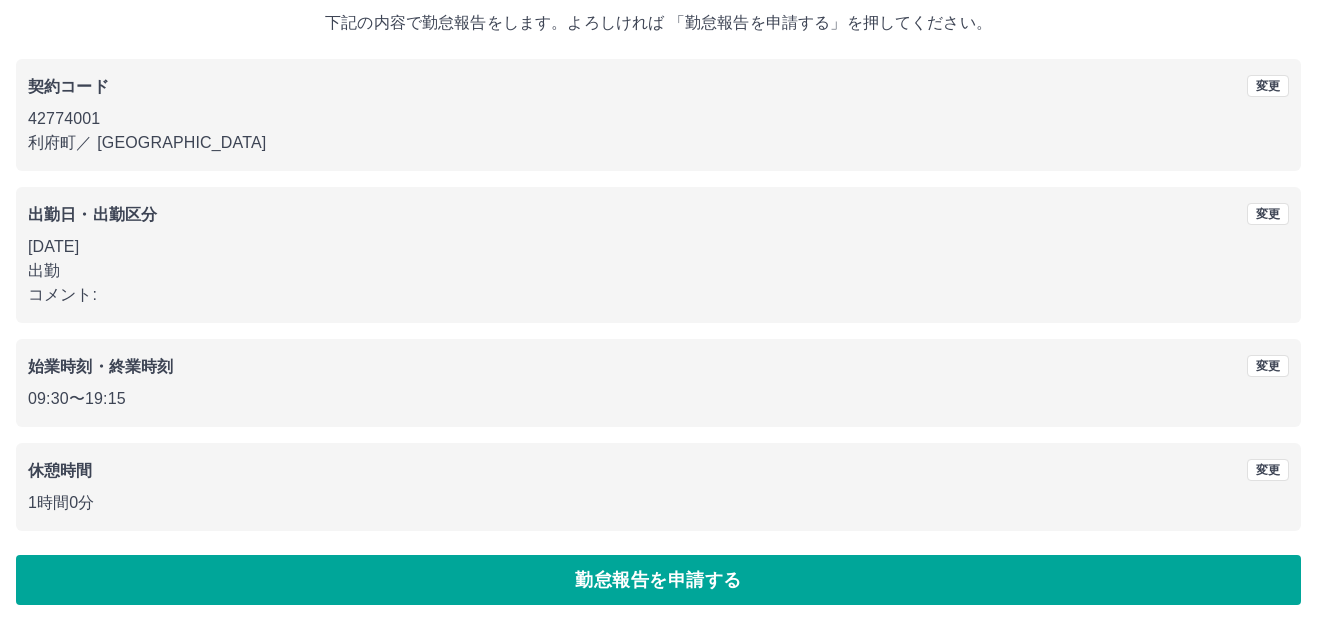 scroll, scrollTop: 121, scrollLeft: 0, axis: vertical 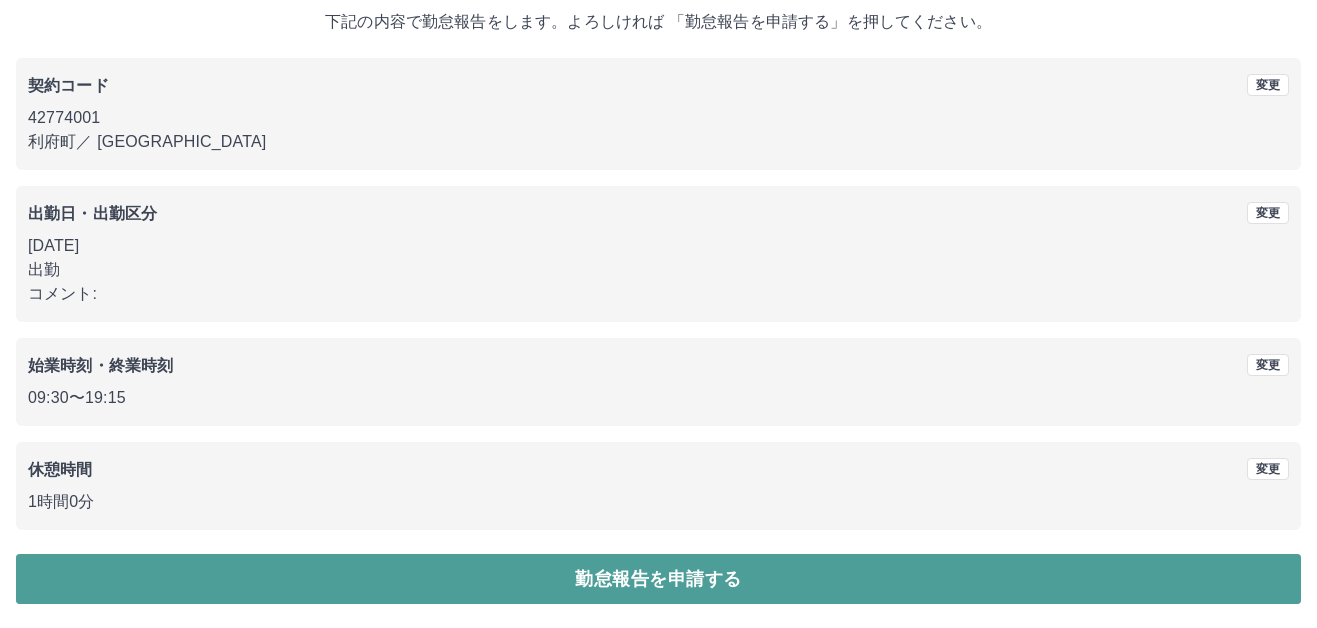 click on "勤怠報告を申請する" at bounding box center [658, 579] 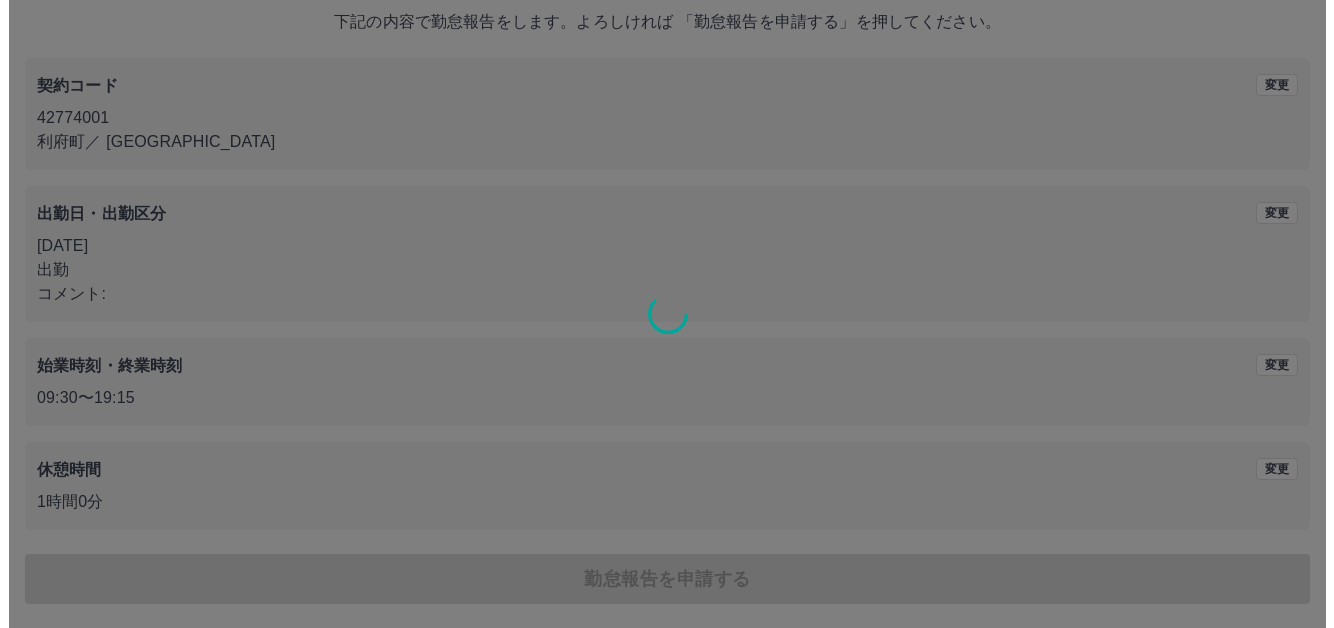 scroll, scrollTop: 0, scrollLeft: 0, axis: both 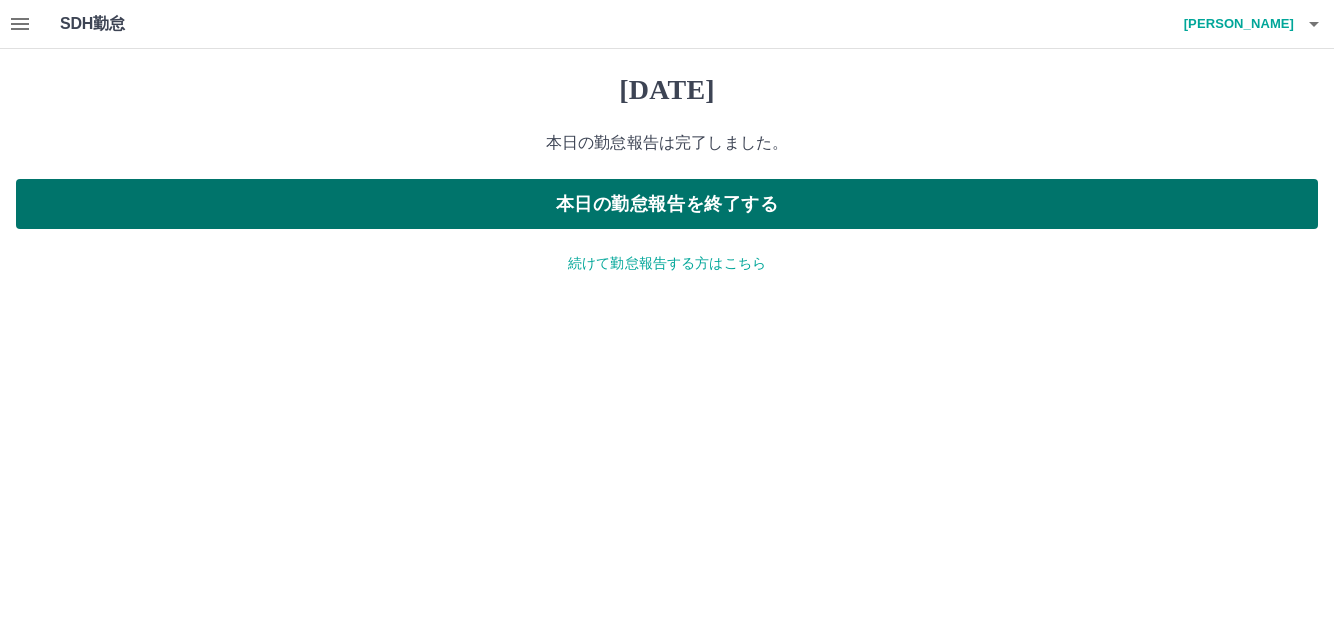 click on "本日の勤怠報告を終了する" at bounding box center [667, 204] 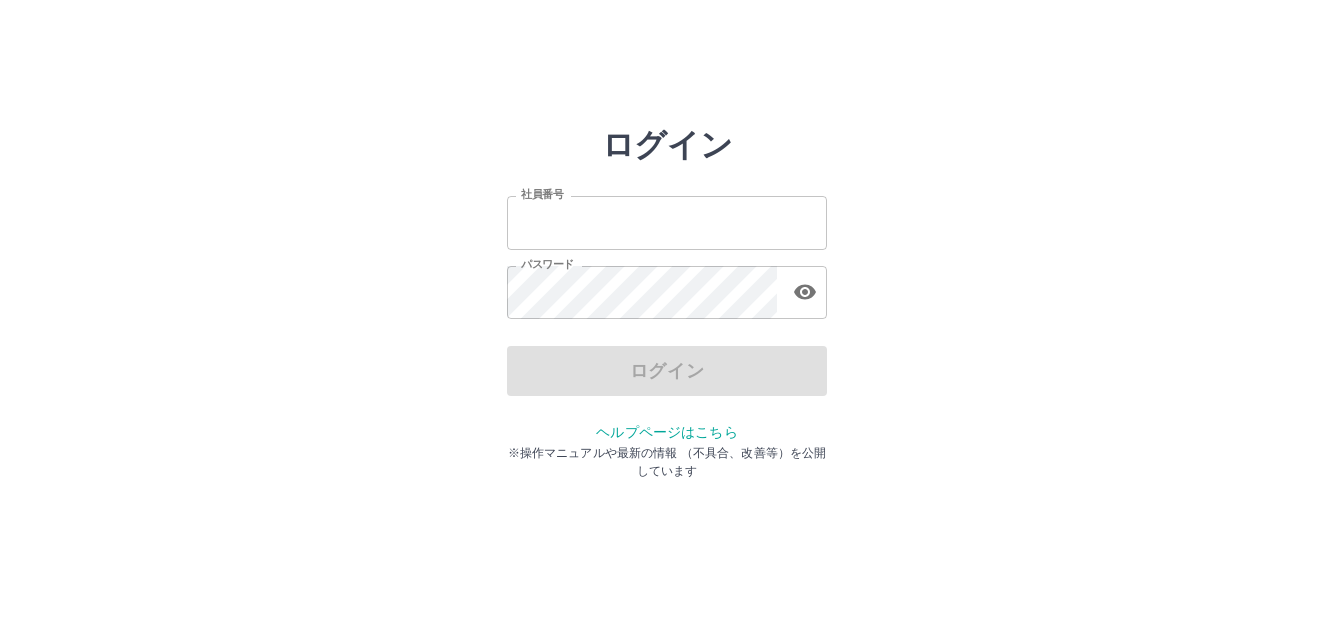 scroll, scrollTop: 0, scrollLeft: 0, axis: both 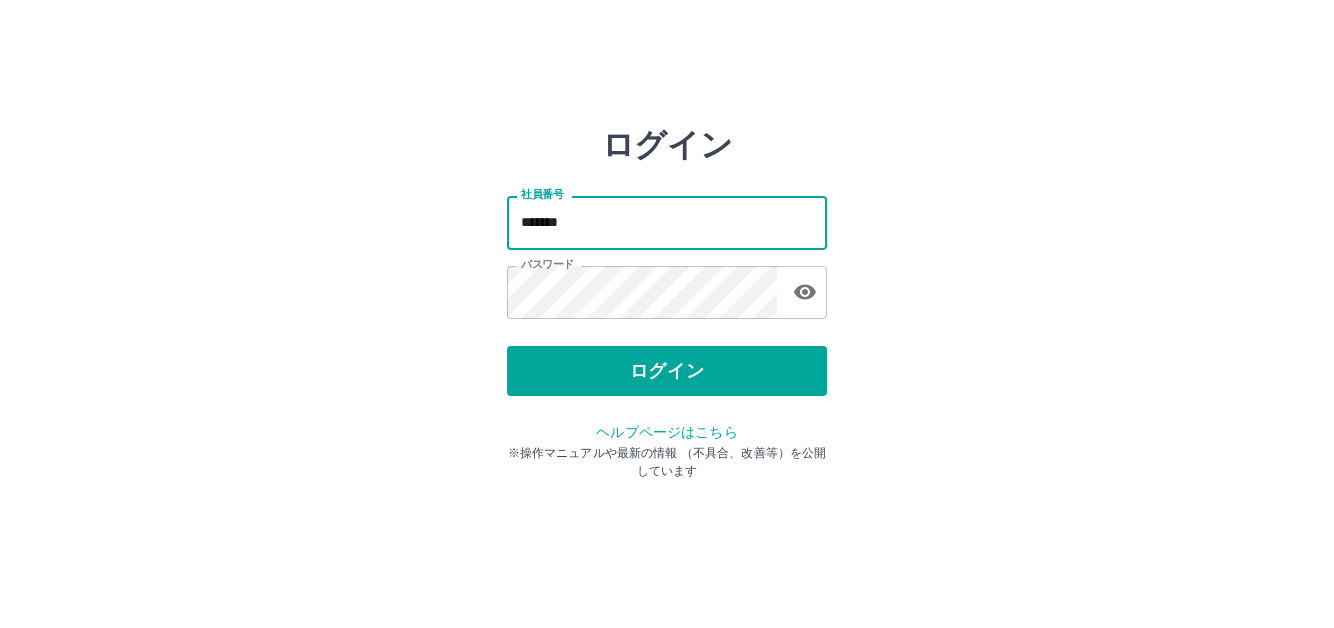 click on "*******" at bounding box center (667, 222) 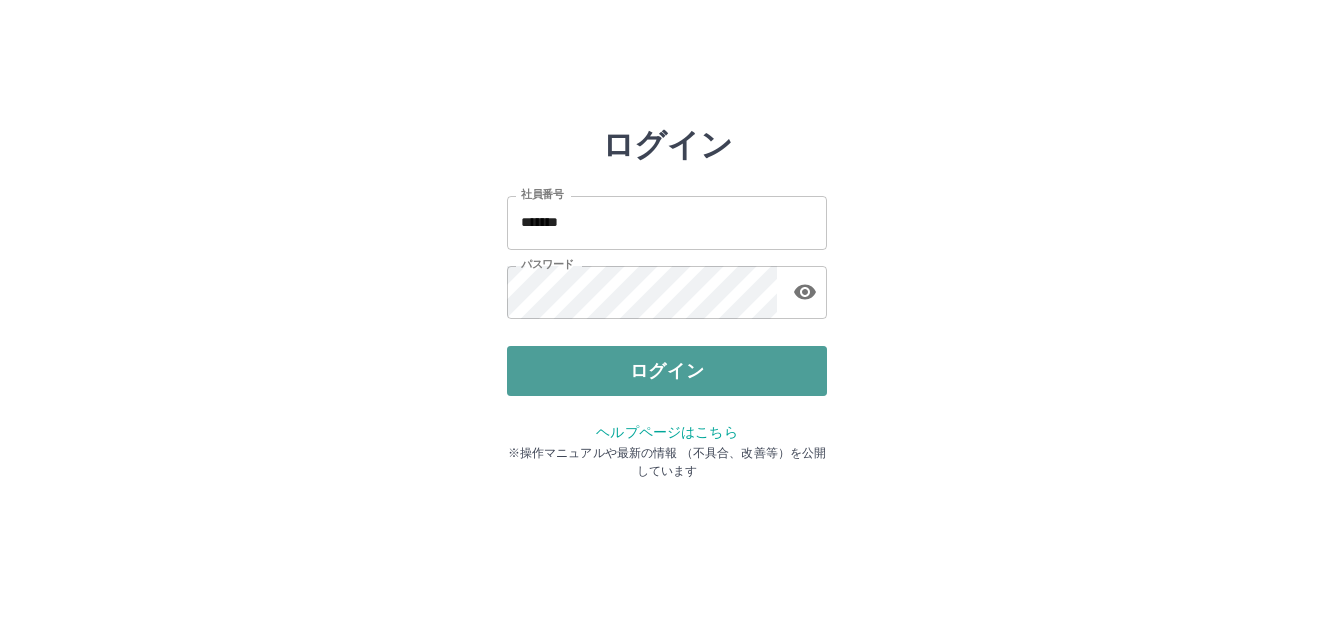 click on "ログイン" at bounding box center (667, 371) 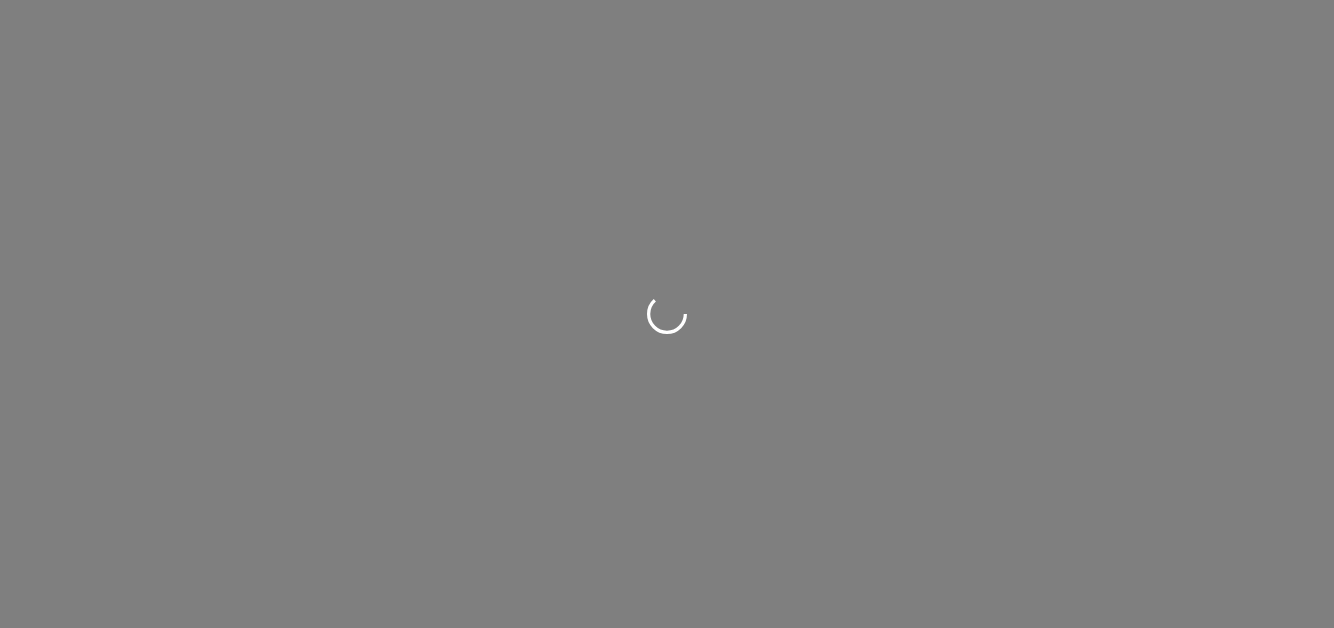 scroll, scrollTop: 0, scrollLeft: 0, axis: both 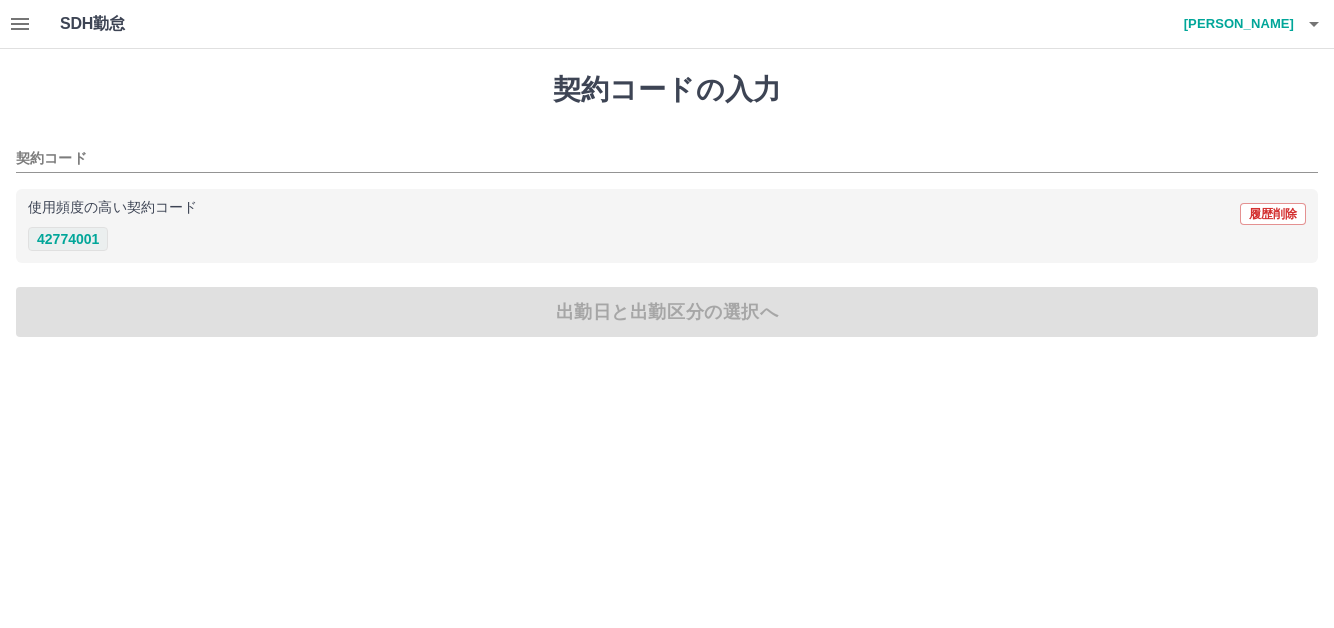 click on "42774001" at bounding box center (68, 239) 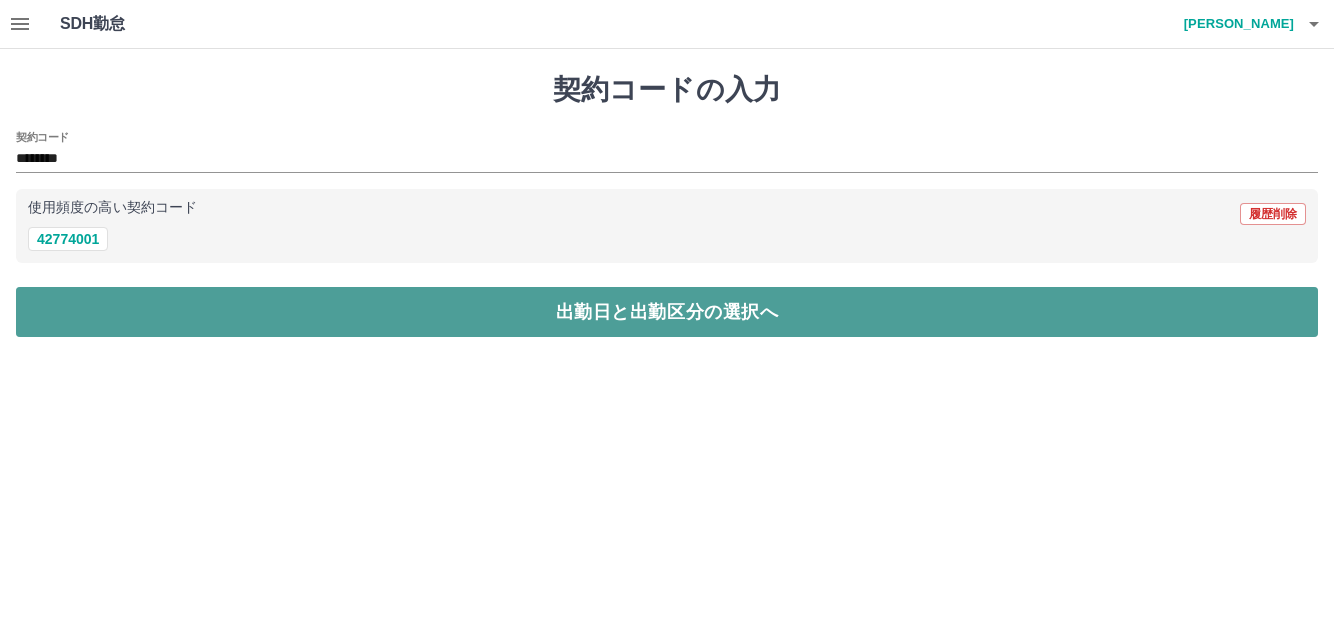 click on "出勤日と出勤区分の選択へ" at bounding box center [667, 312] 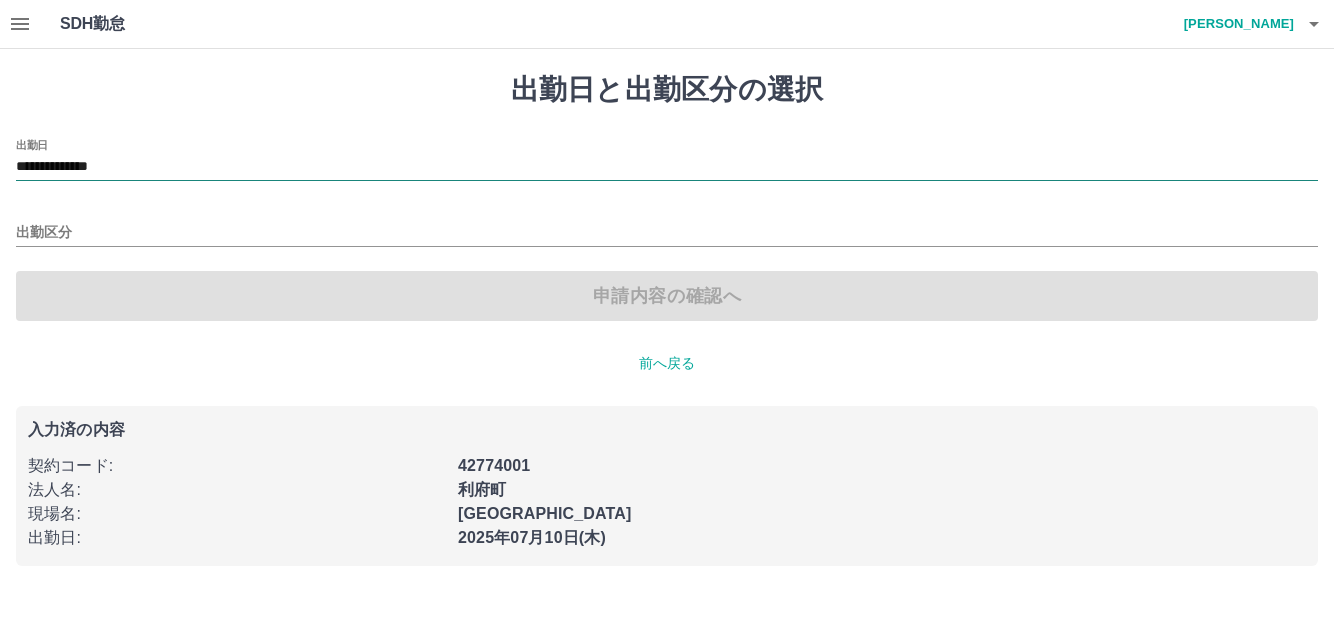 click on "**********" at bounding box center (667, 167) 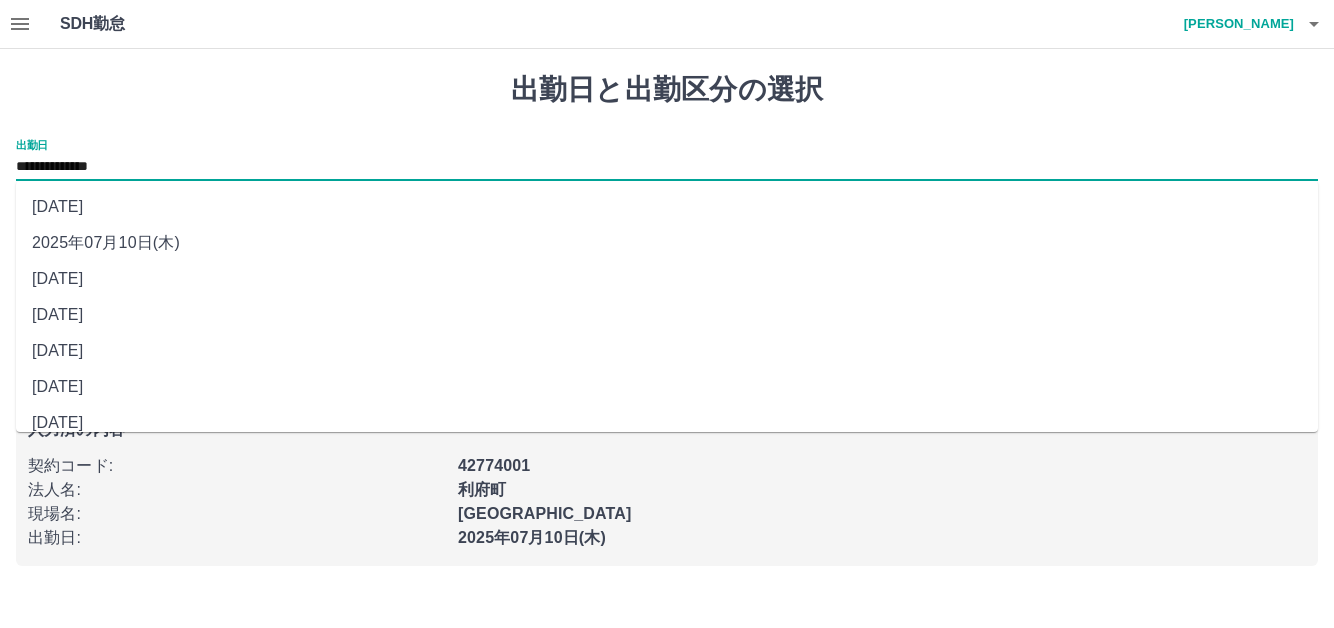 click on "[DATE]" at bounding box center [667, 207] 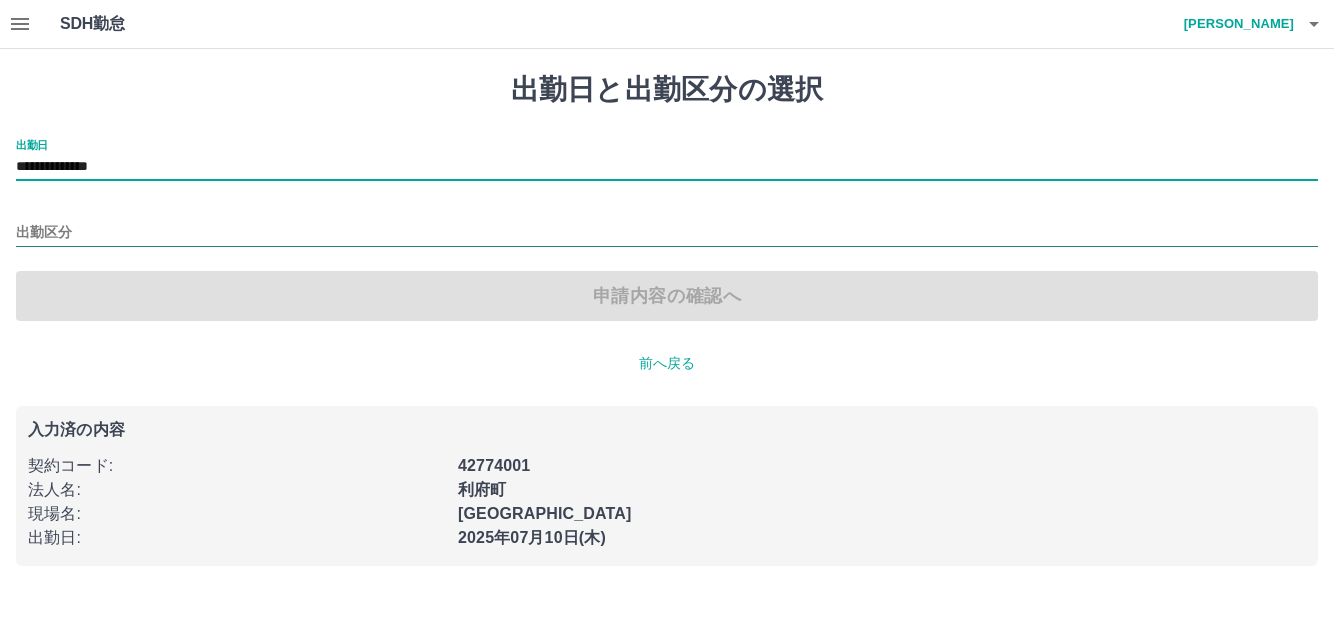 click on "出勤区分" at bounding box center (667, 233) 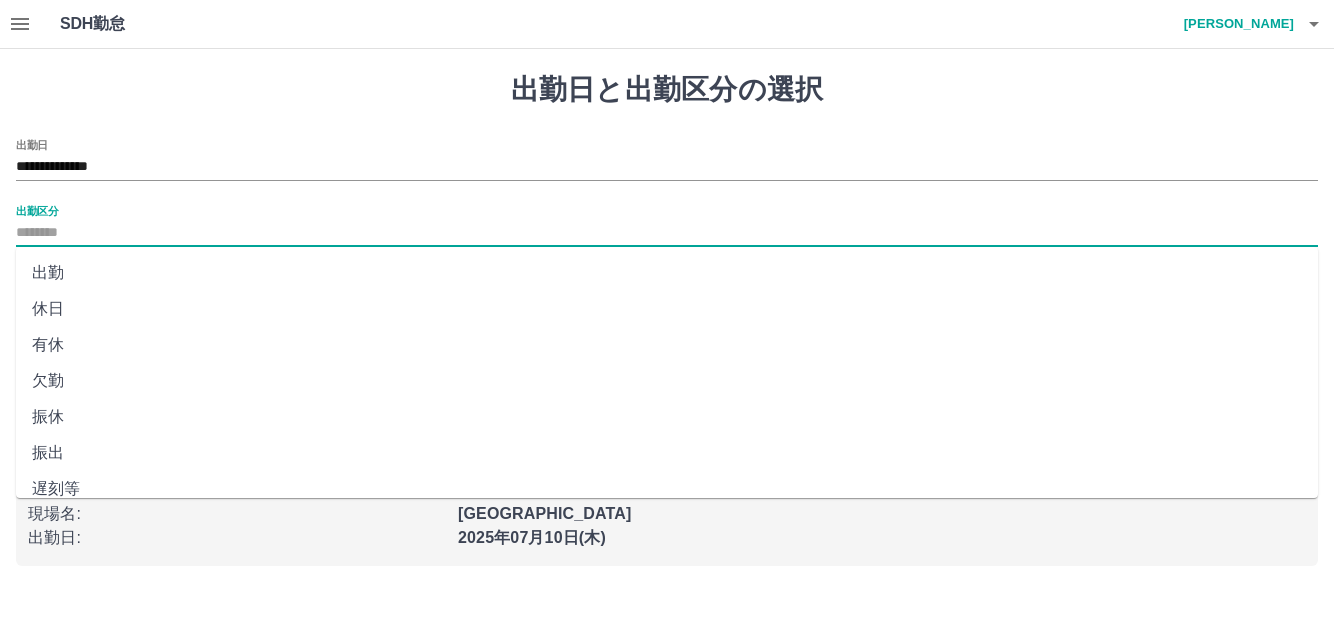click on "休日" at bounding box center (667, 309) 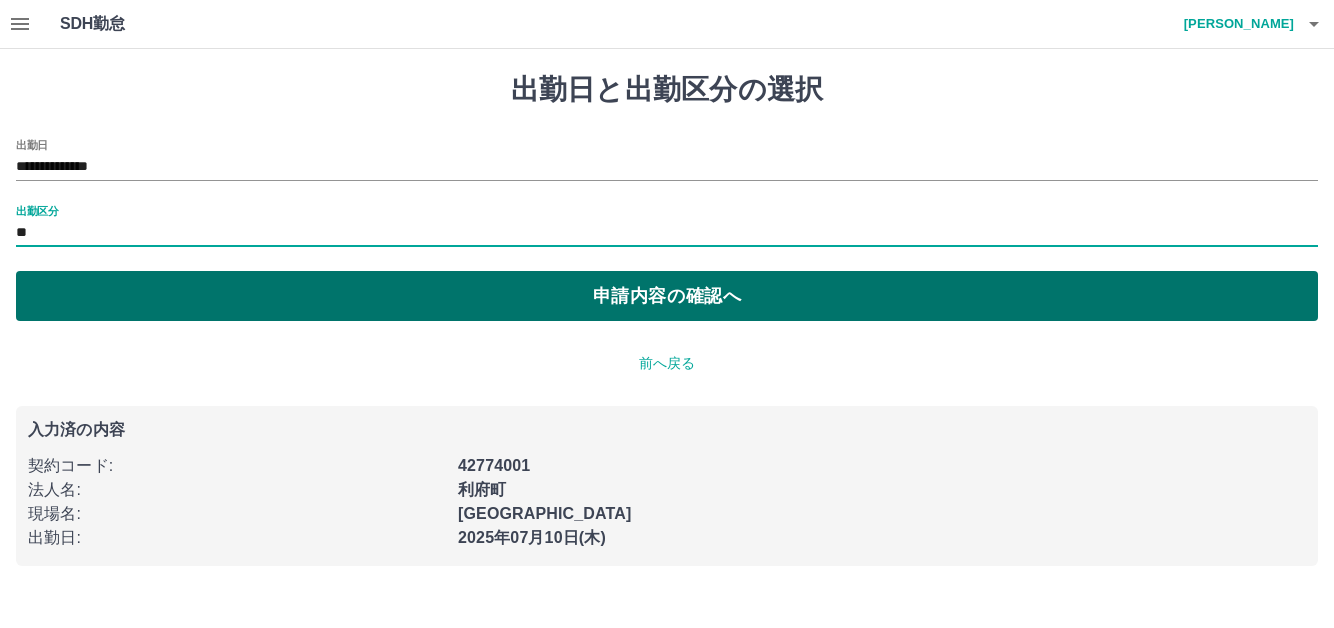click on "申請内容の確認へ" at bounding box center (667, 296) 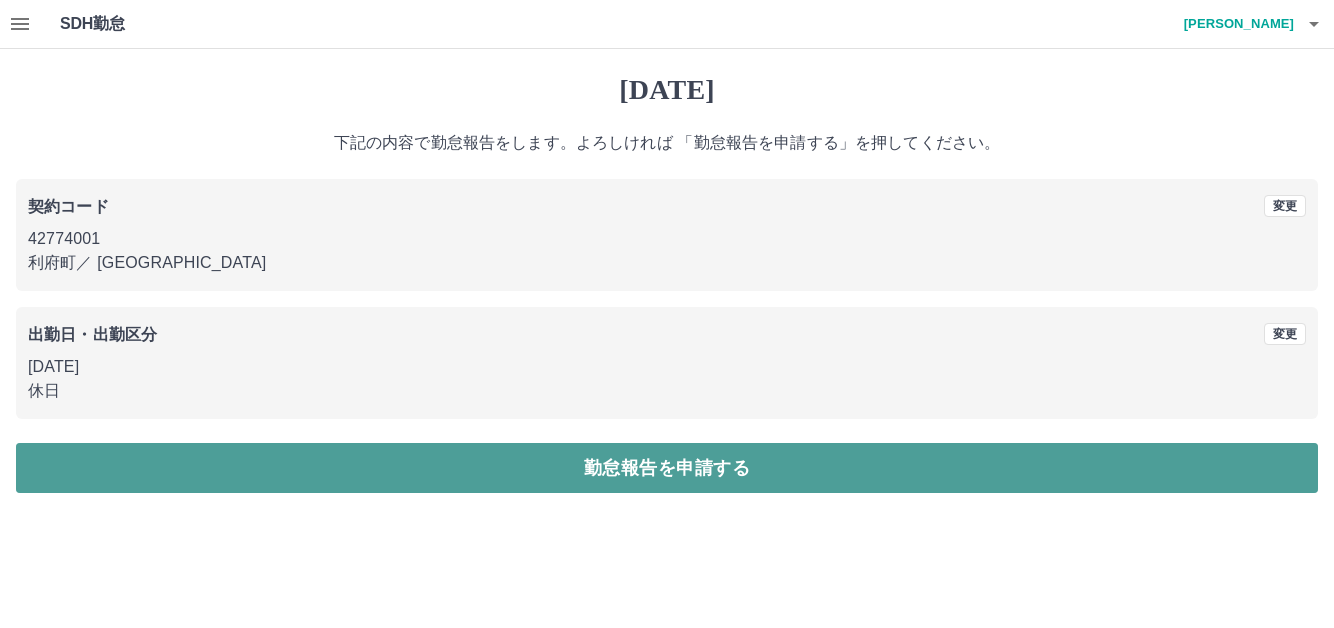 click on "勤怠報告を申請する" at bounding box center (667, 468) 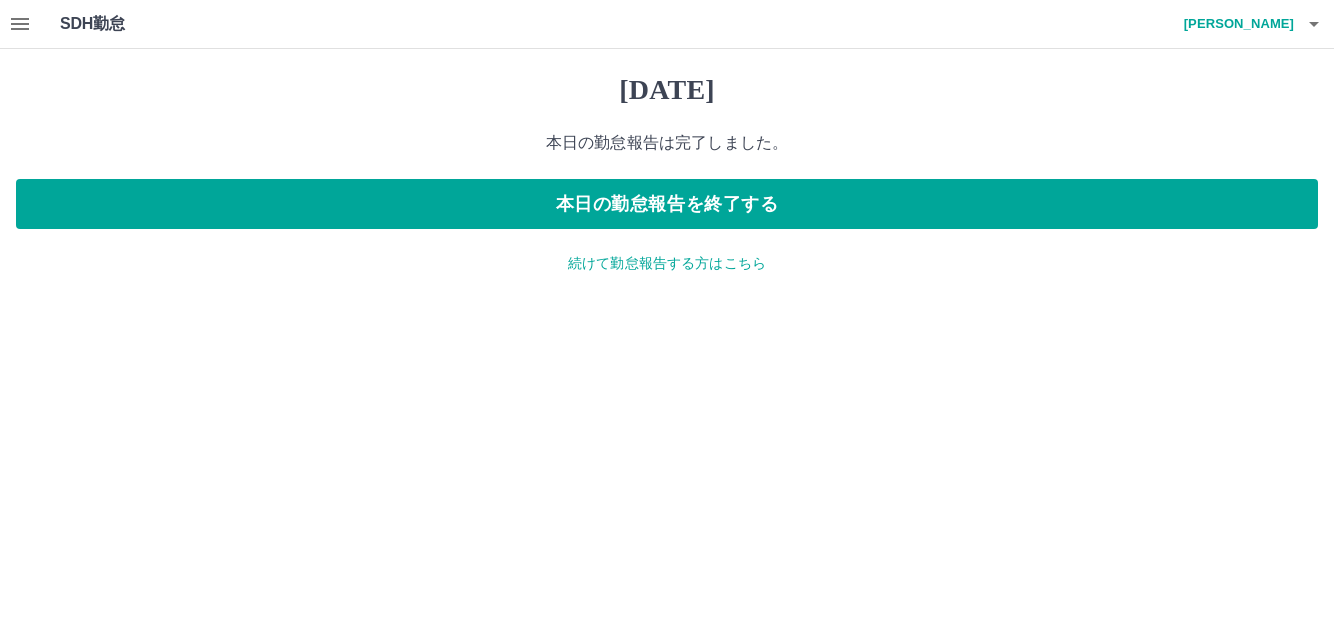click on "SDH勤怠 岡崎　真奈 2025年07月11日(金) 本日の勤怠報告は完了しました。 本日の勤怠報告を終了する 続けて勤怠報告する方はこちら SDH勤怠" at bounding box center (667, 149) 